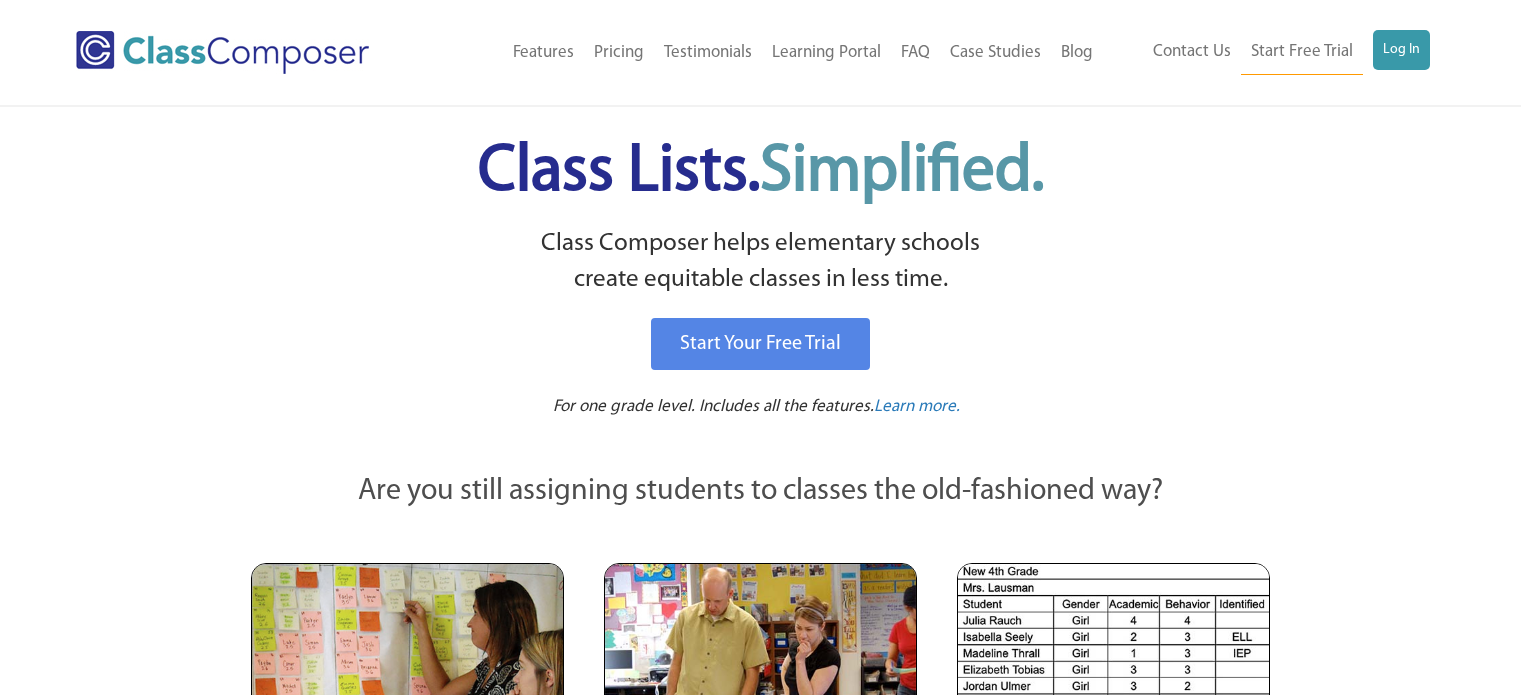 scroll, scrollTop: 0, scrollLeft: 0, axis: both 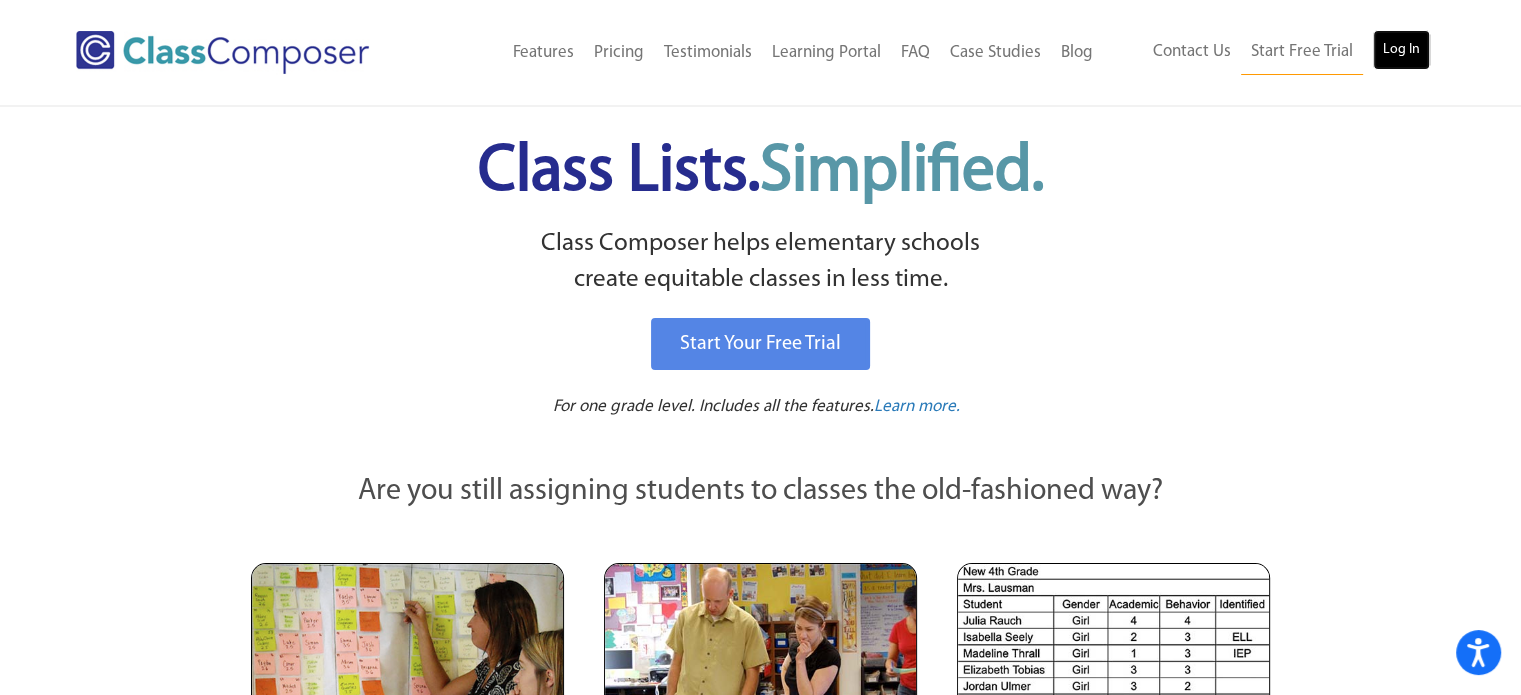 click on "Log In" at bounding box center [1401, 50] 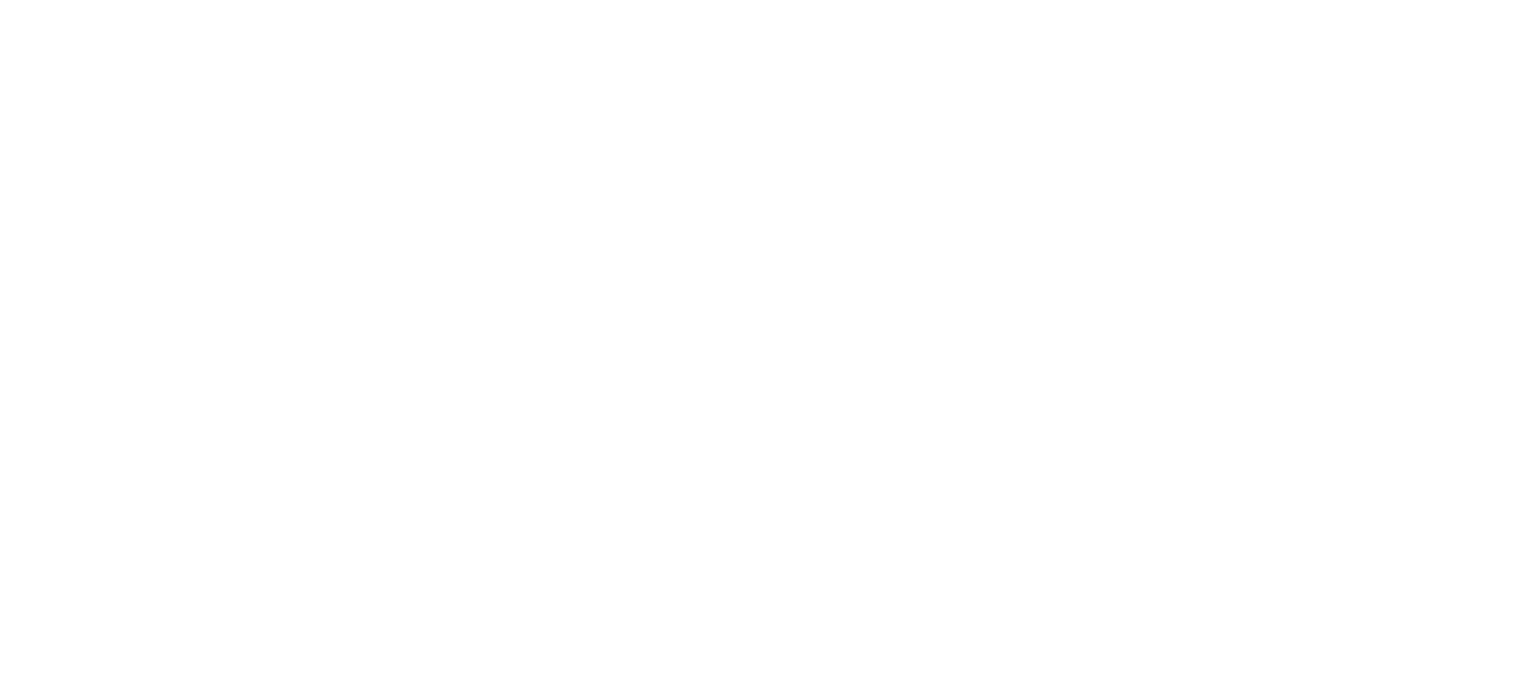 scroll, scrollTop: 0, scrollLeft: 0, axis: both 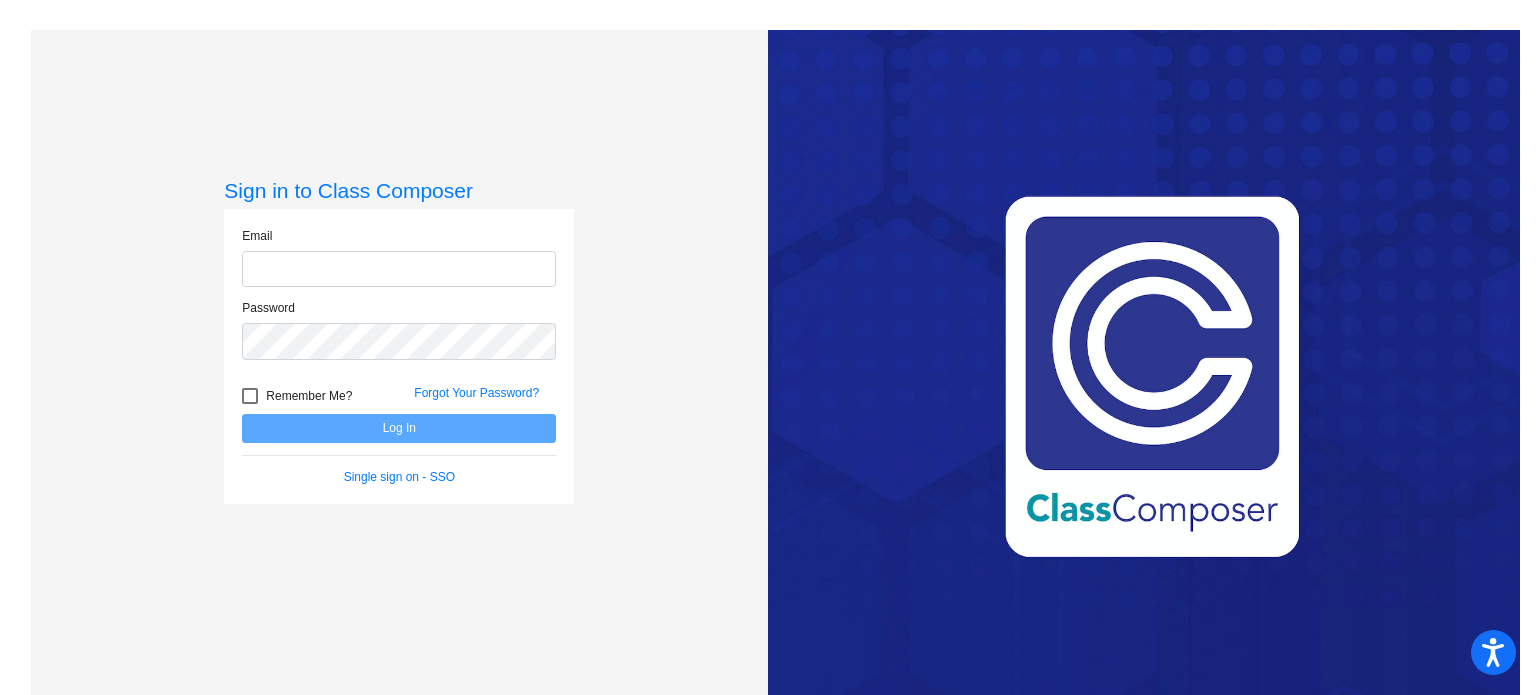 type on "[EMAIL]" 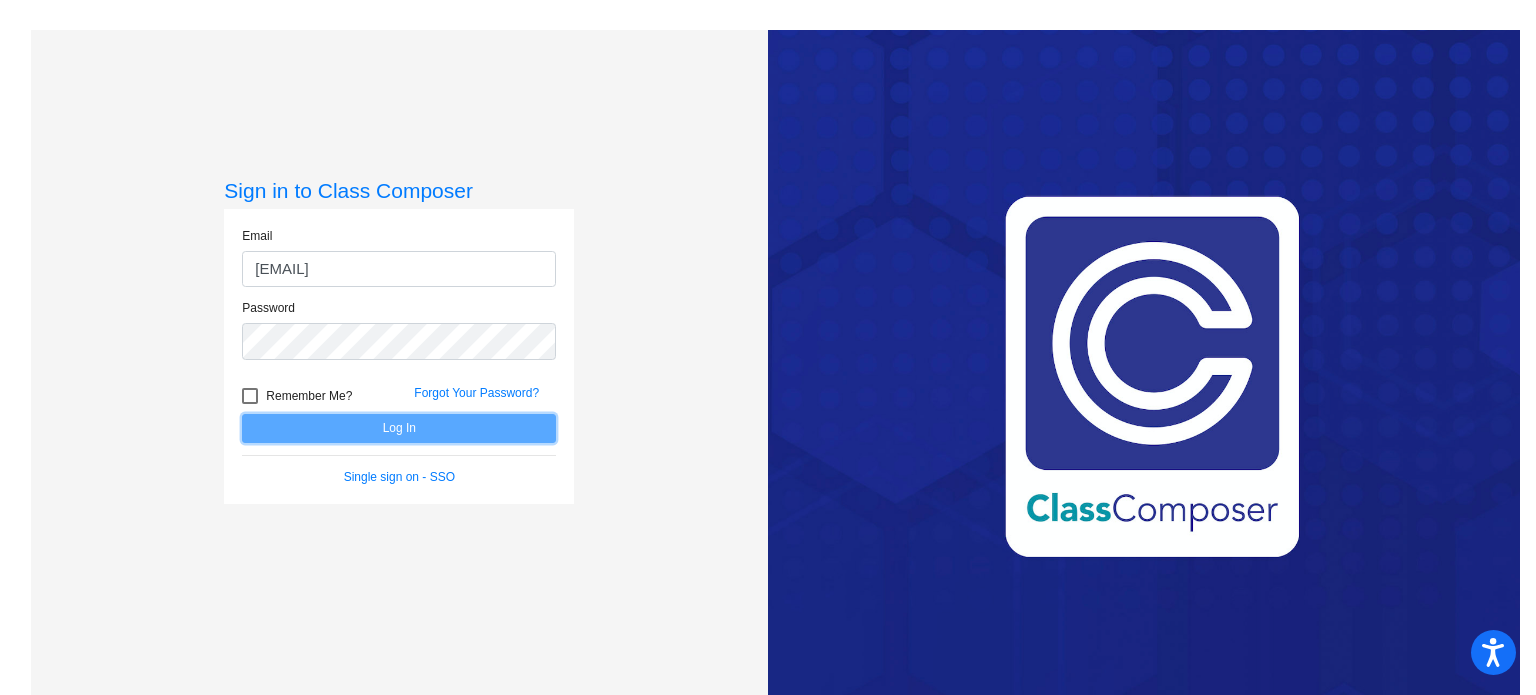 click on "Log In" 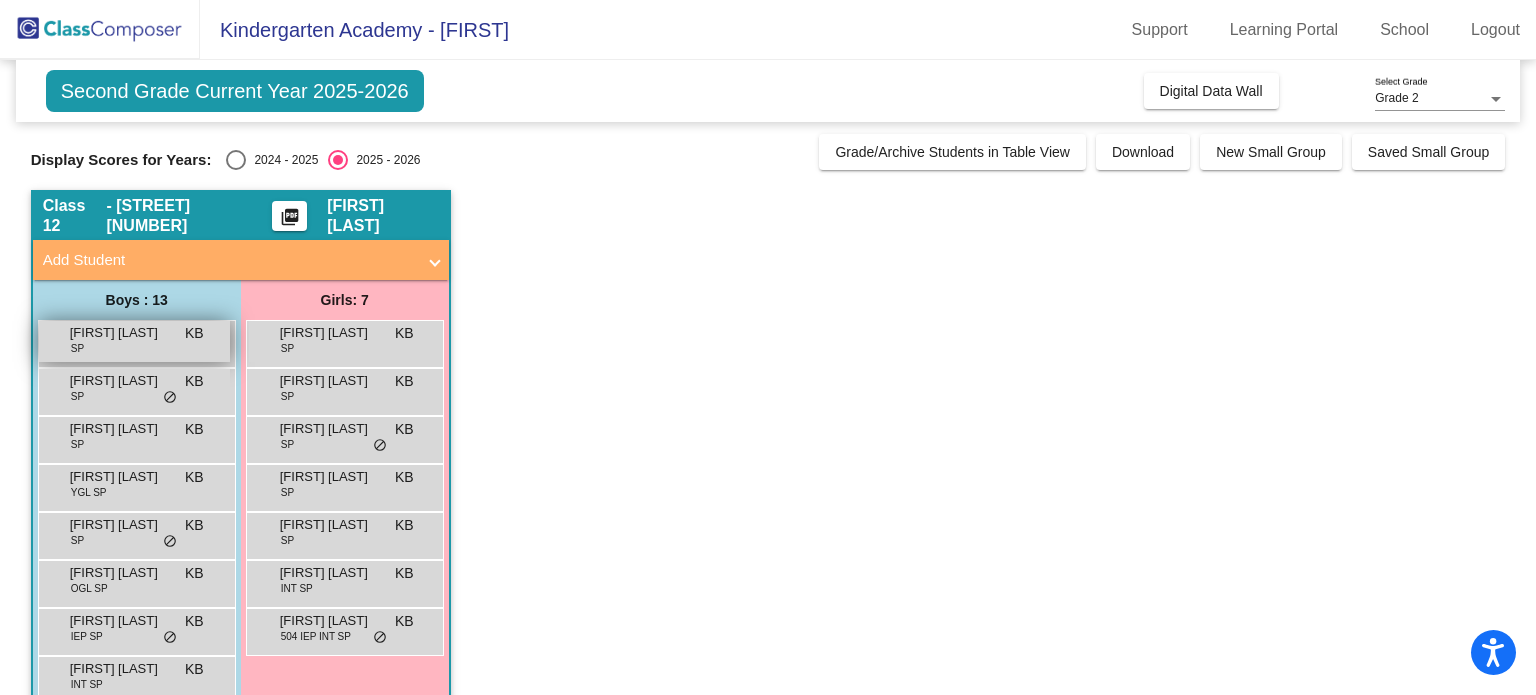 click on "Arlo Boore SP KB lock do_not_disturb_alt" at bounding box center (134, 341) 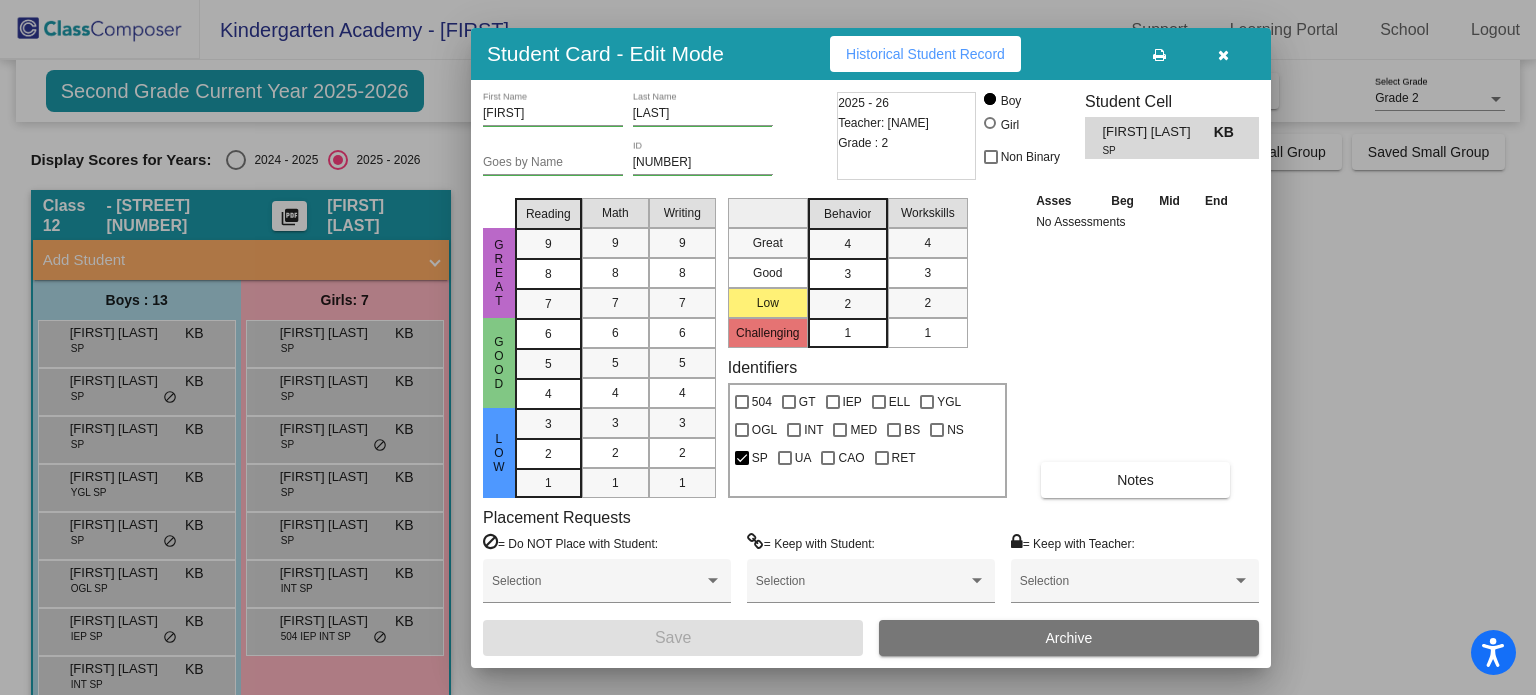 click at bounding box center [1223, 55] 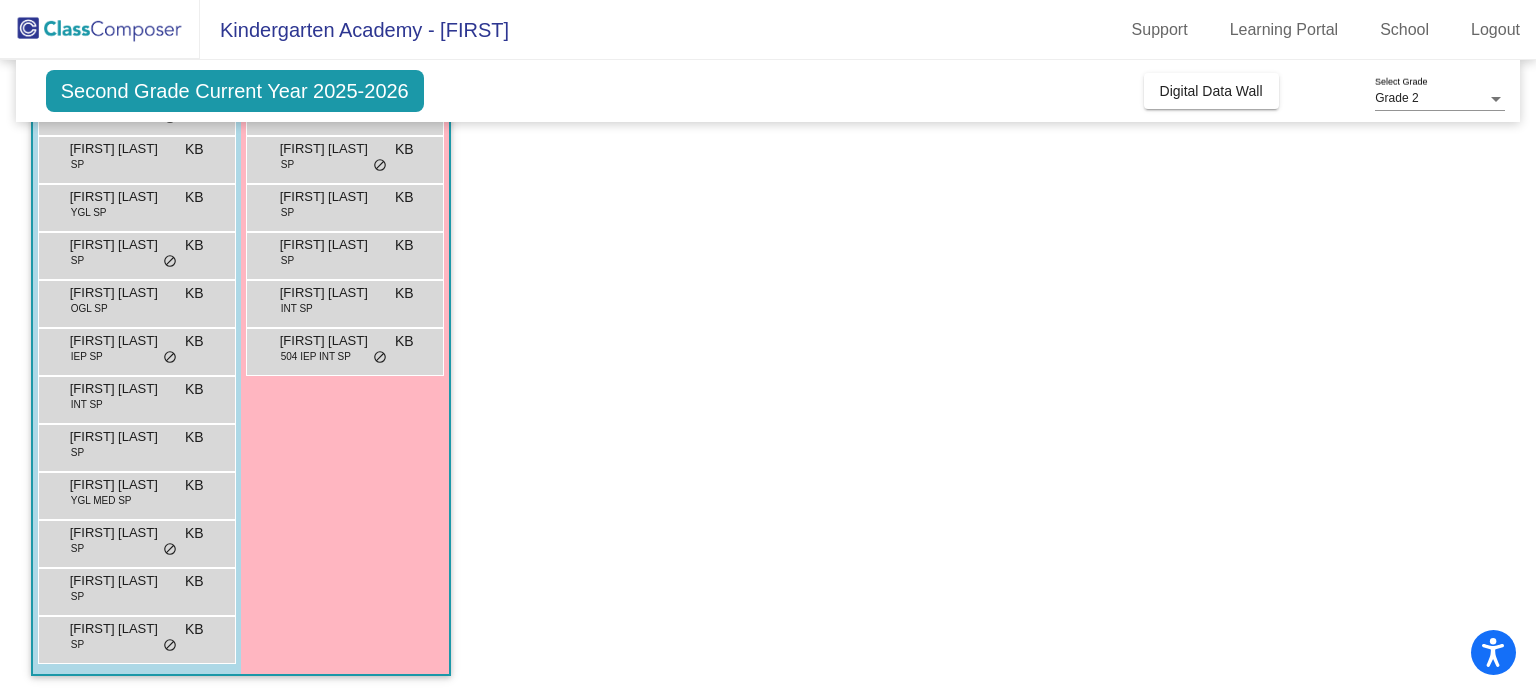 scroll, scrollTop: 0, scrollLeft: 0, axis: both 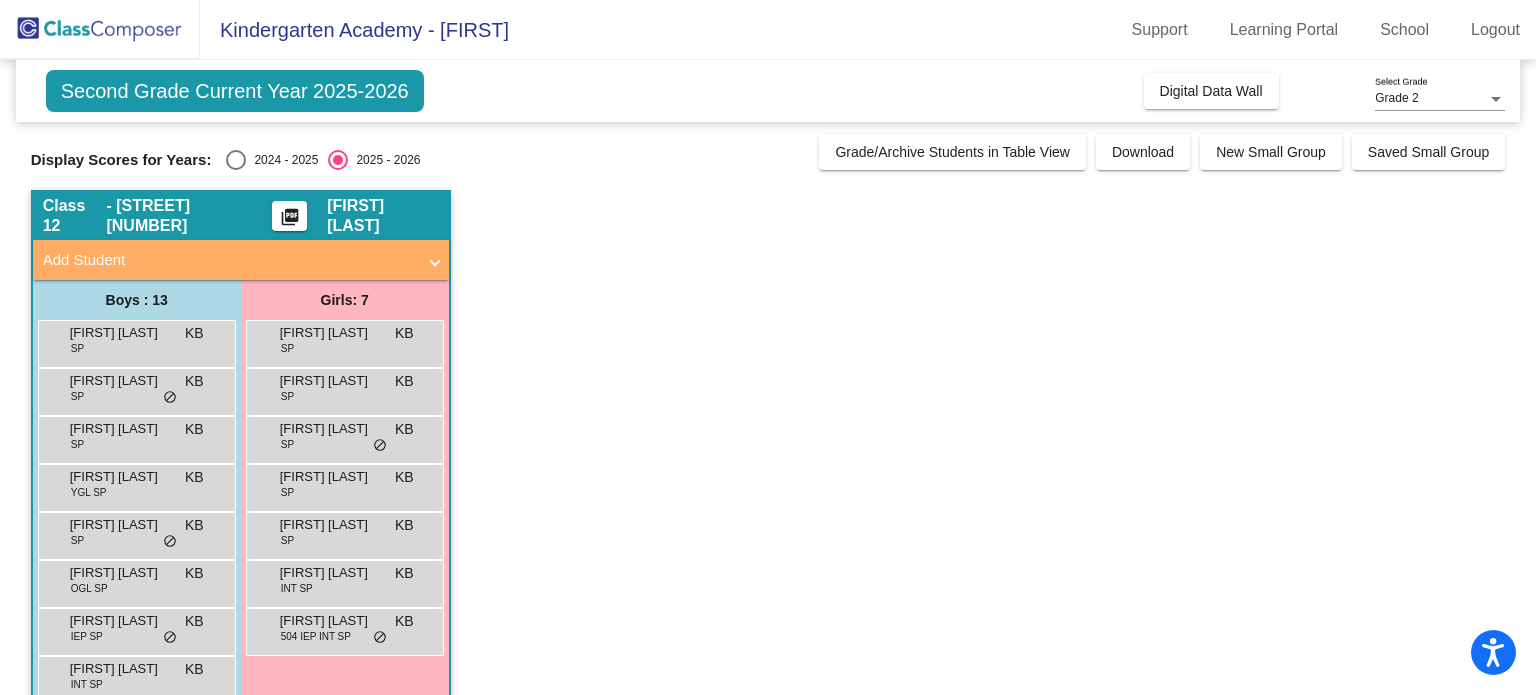 click at bounding box center (236, 160) 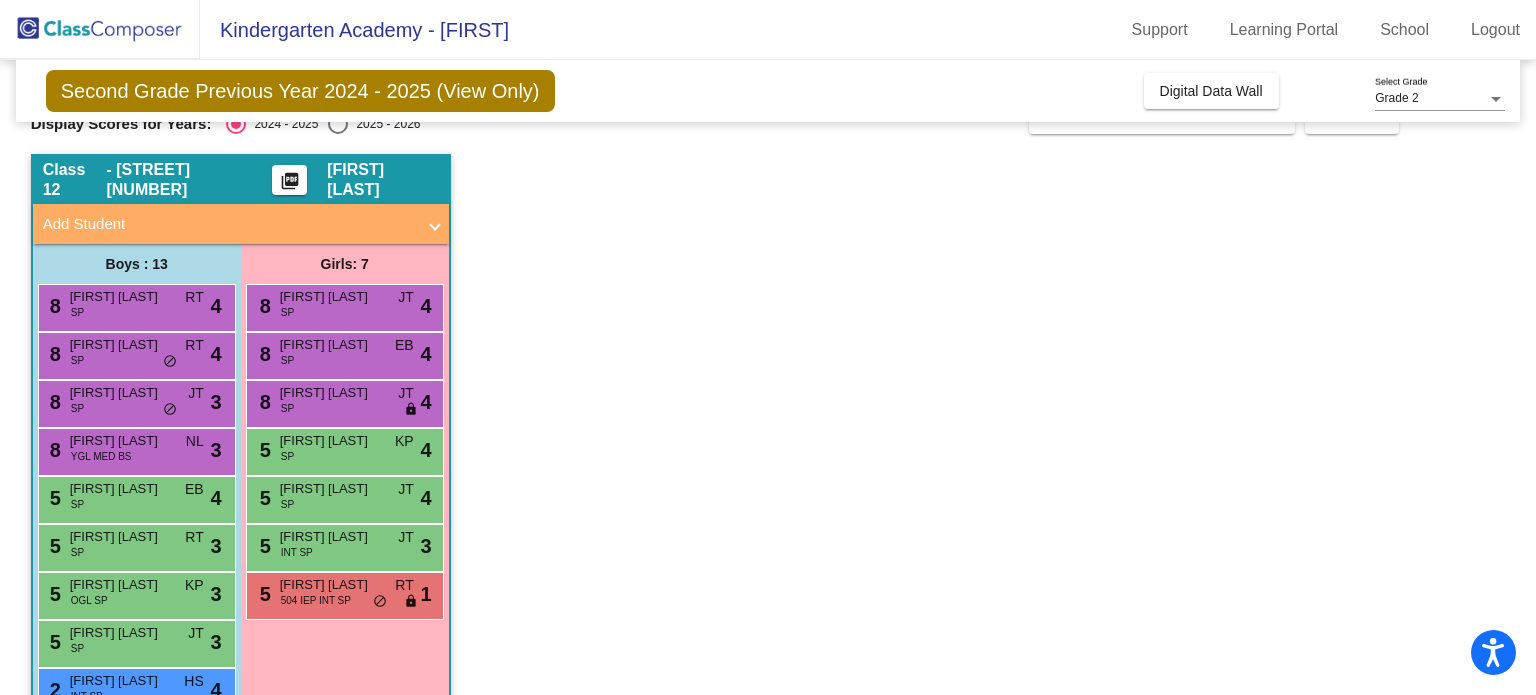 scroll, scrollTop: 0, scrollLeft: 0, axis: both 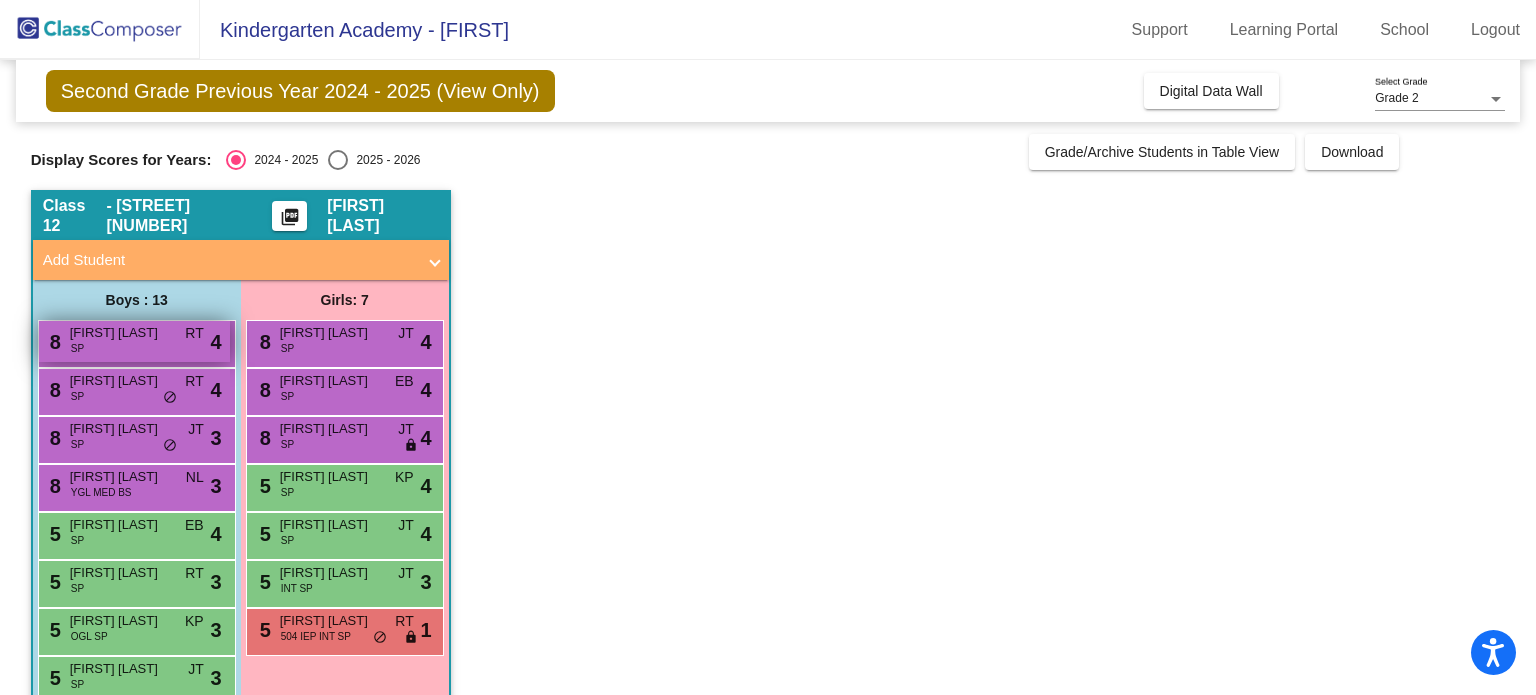 click on "8 Samuel Cameron SP RT lock do_not_disturb_alt 4" at bounding box center [134, 341] 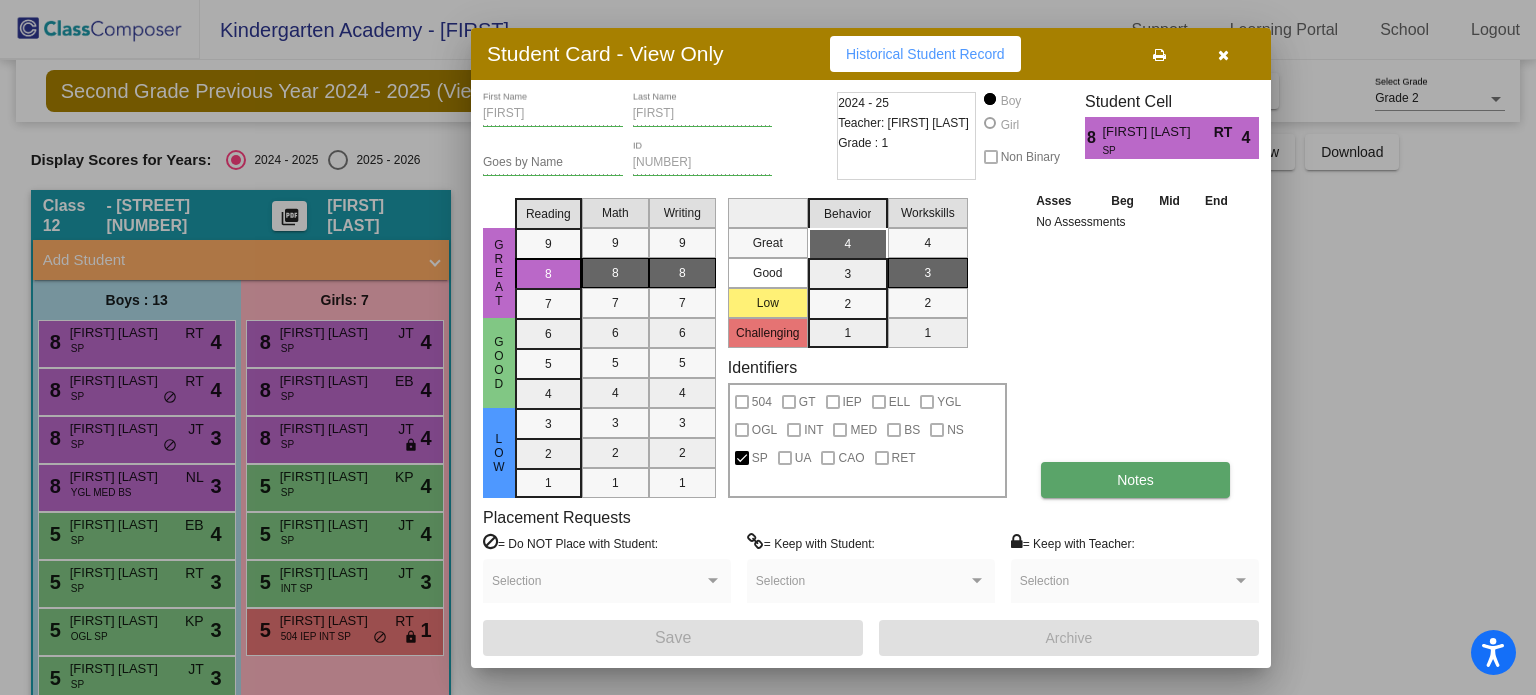 click on "Notes" at bounding box center [1135, 480] 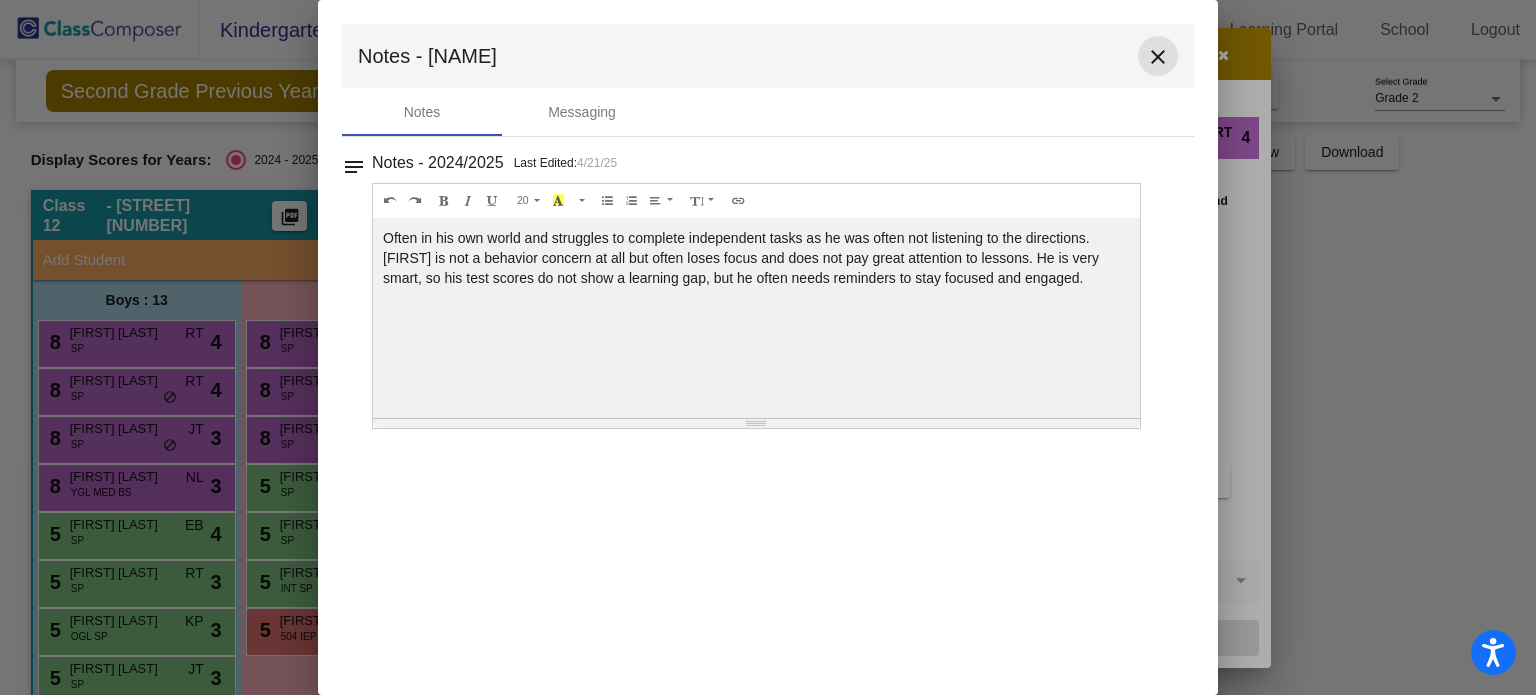 click on "close" at bounding box center [1158, 57] 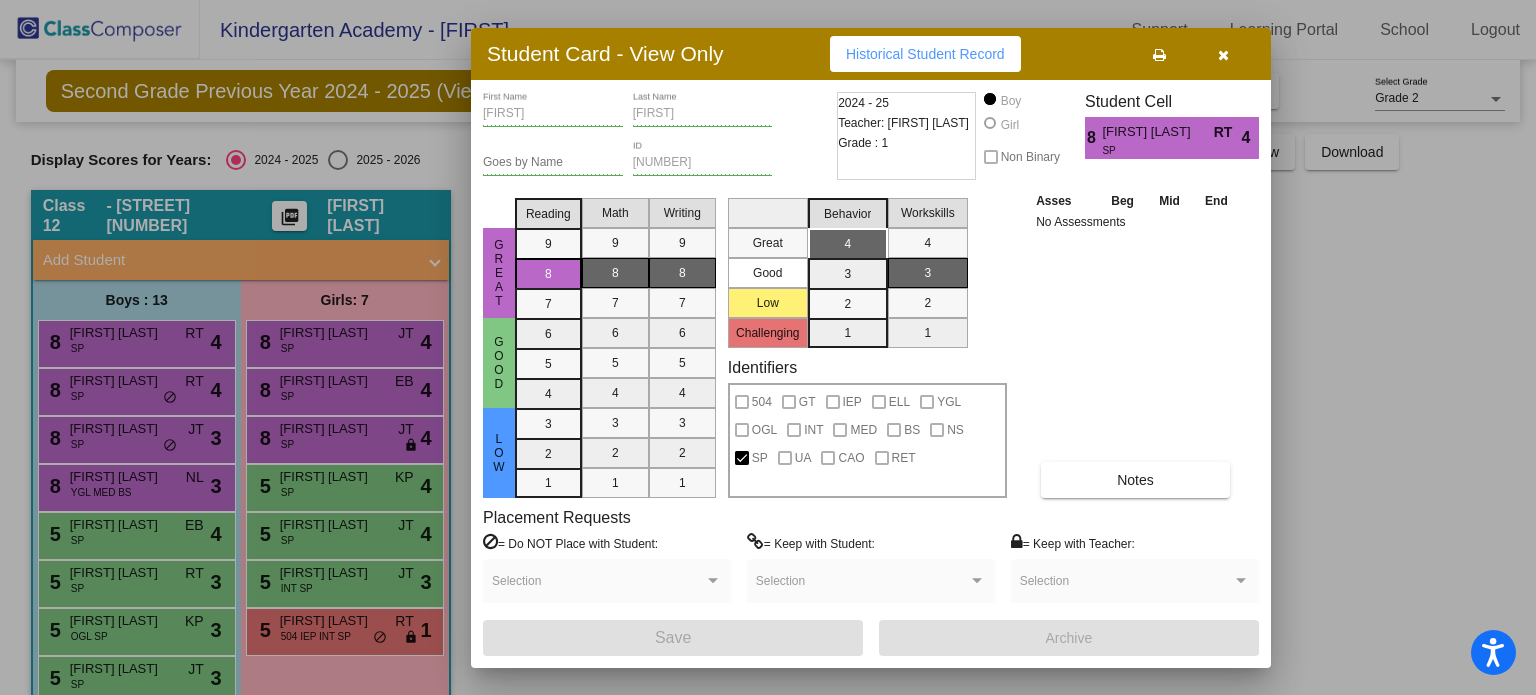 click at bounding box center (1223, 55) 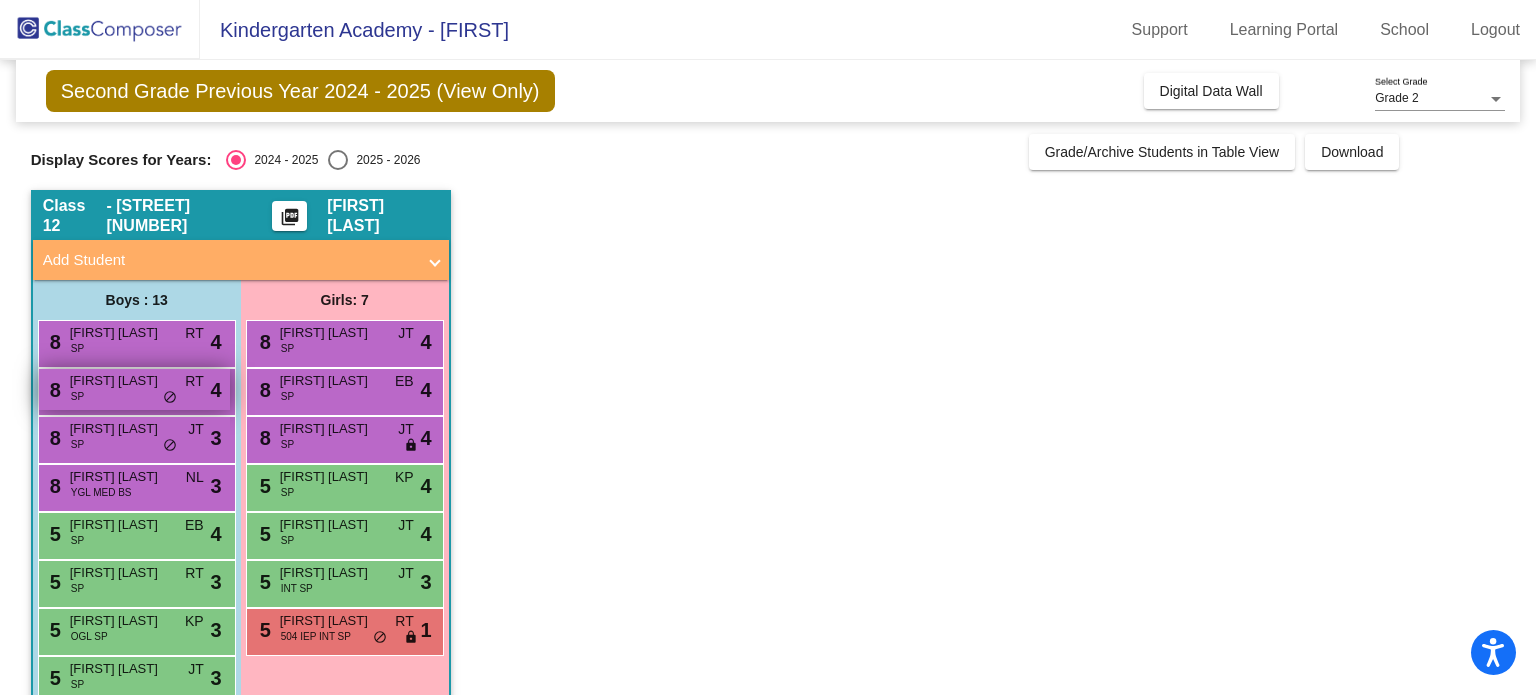 click on "Shema Xayachak" at bounding box center (120, 381) 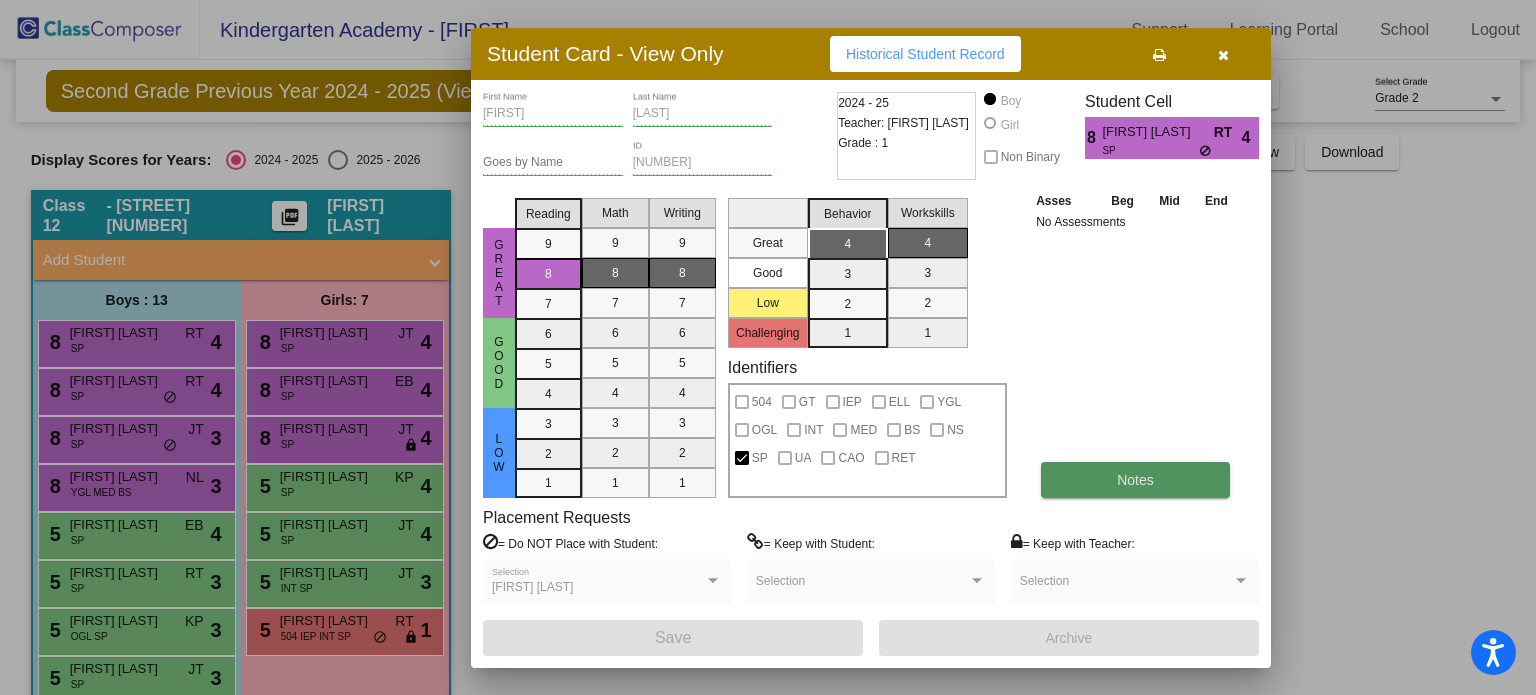 click on "Notes" at bounding box center [1135, 480] 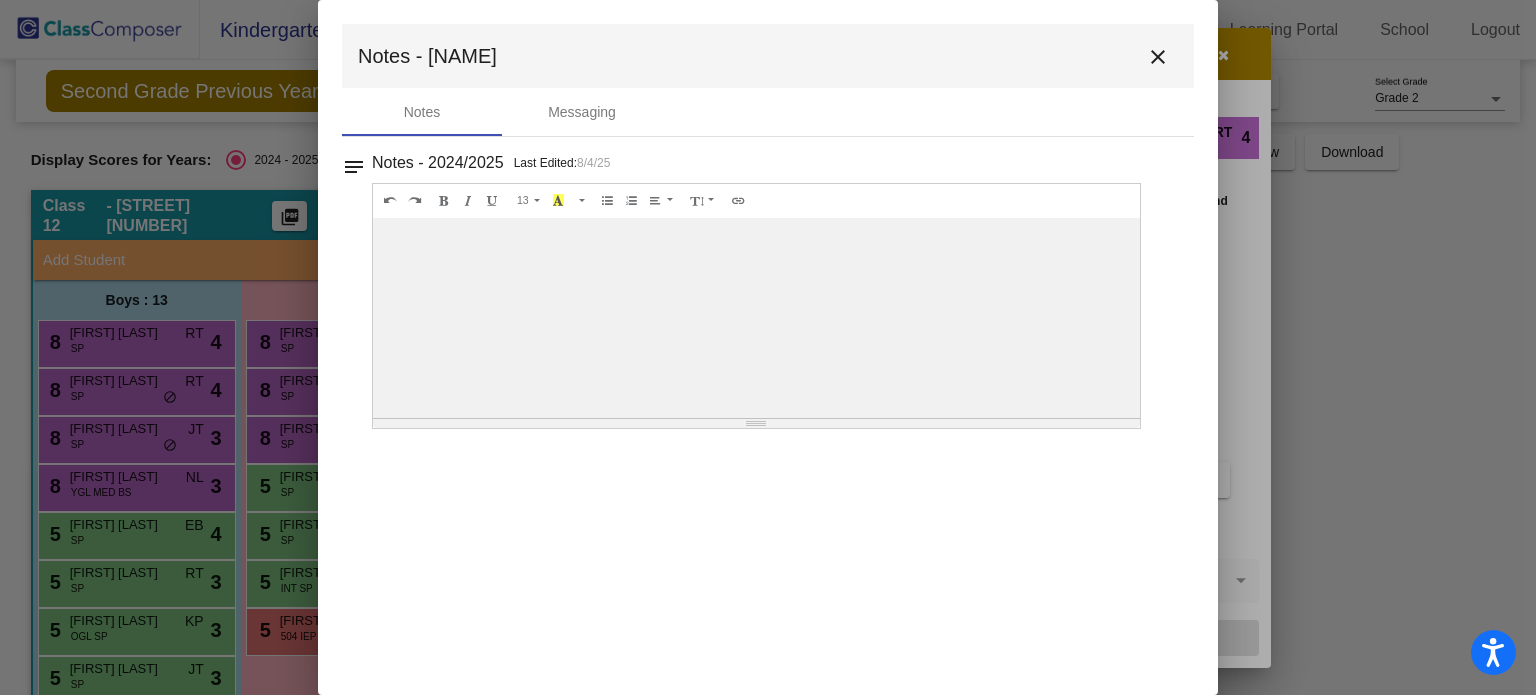 click on "close" at bounding box center (1158, 57) 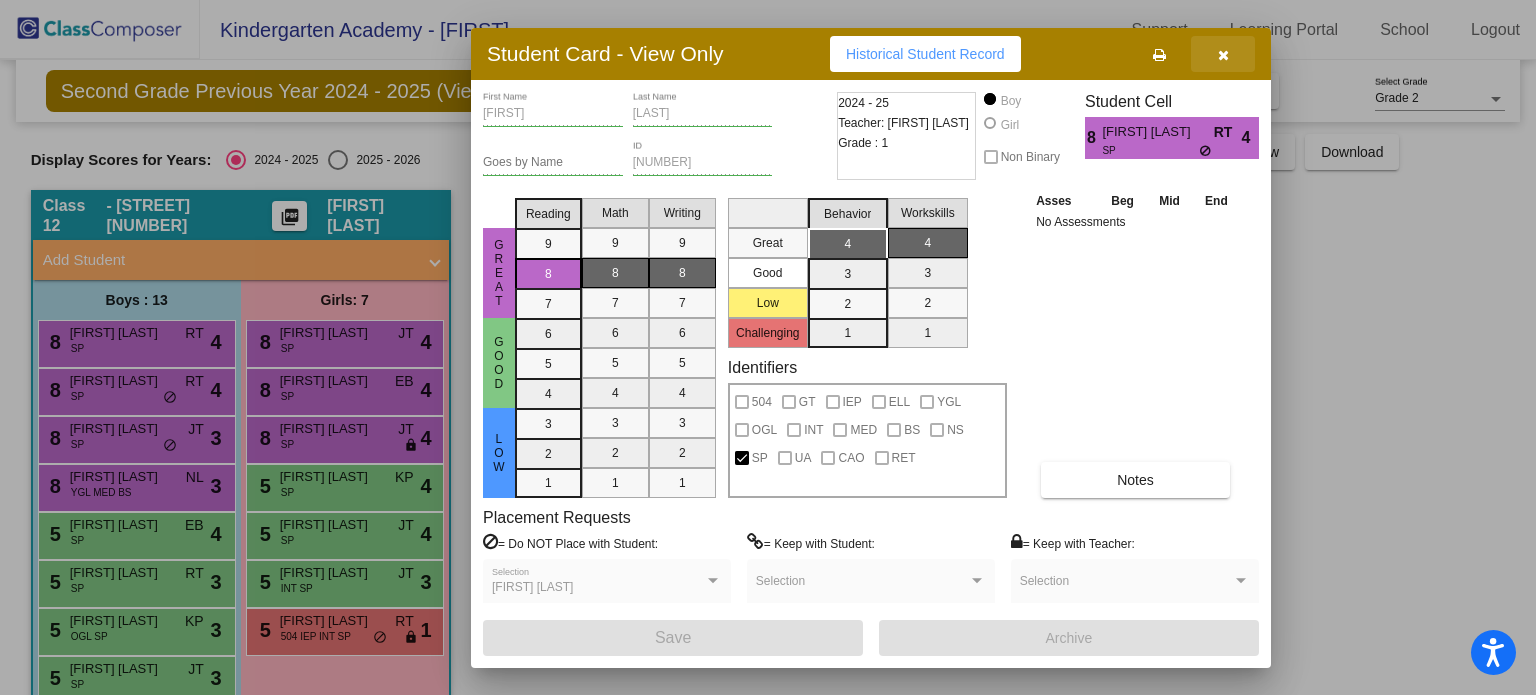click at bounding box center [1223, 55] 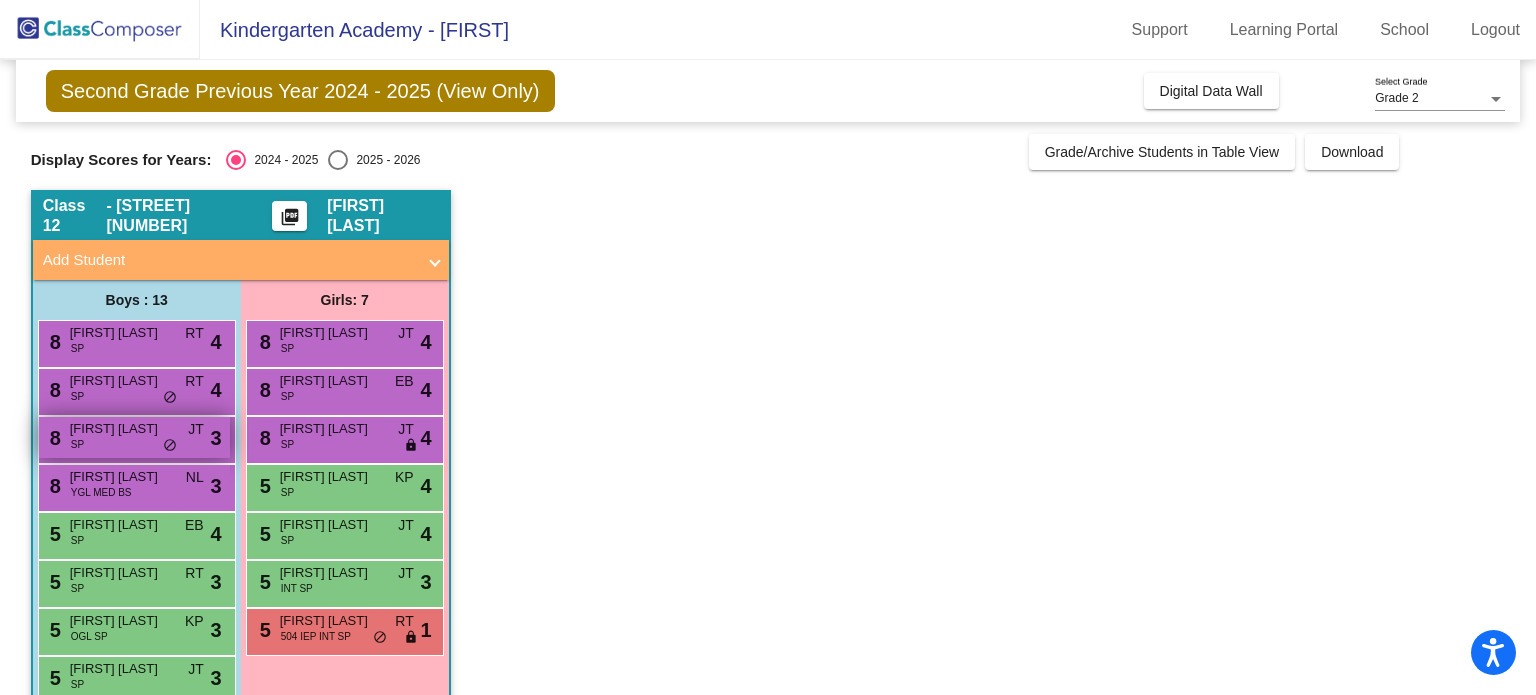 click on "8 Brady McIntyre SP JT lock do_not_disturb_alt 3" at bounding box center [134, 437] 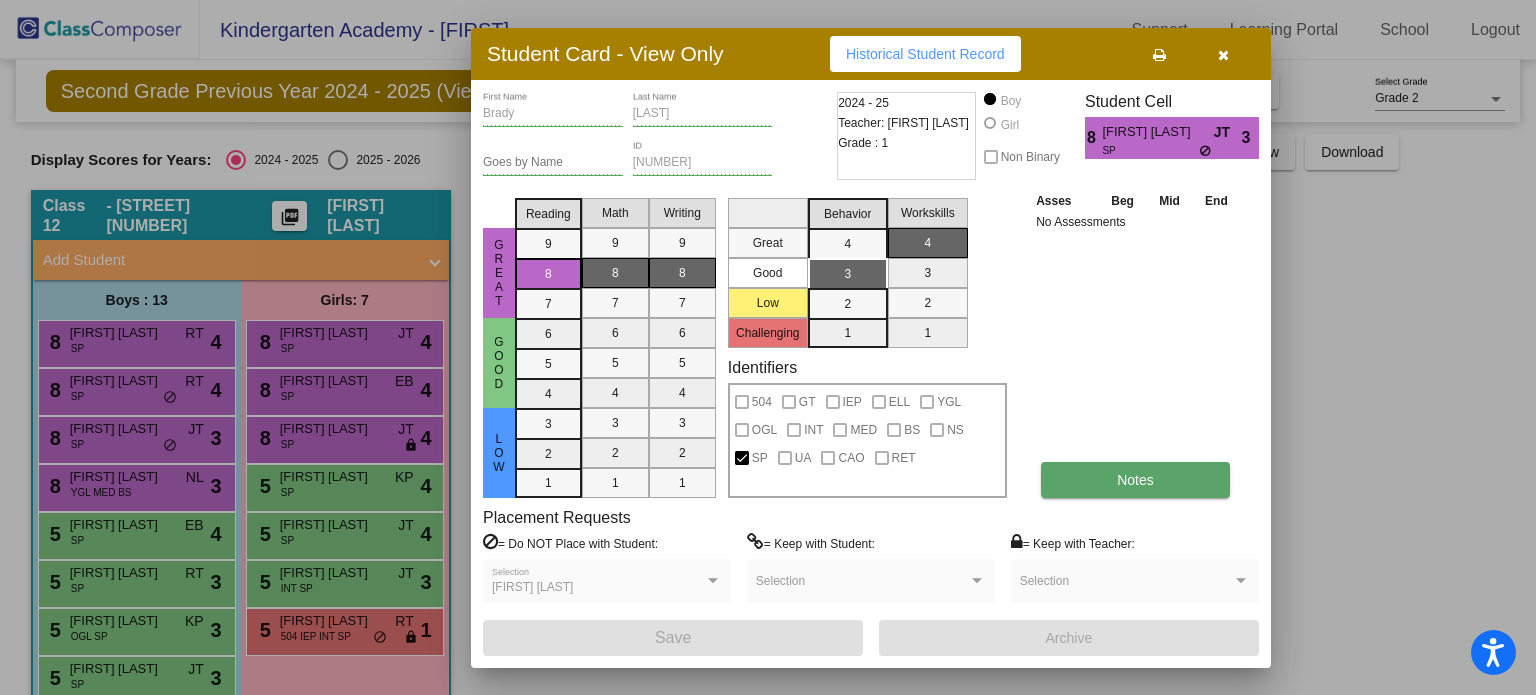 click on "Notes" at bounding box center [1135, 480] 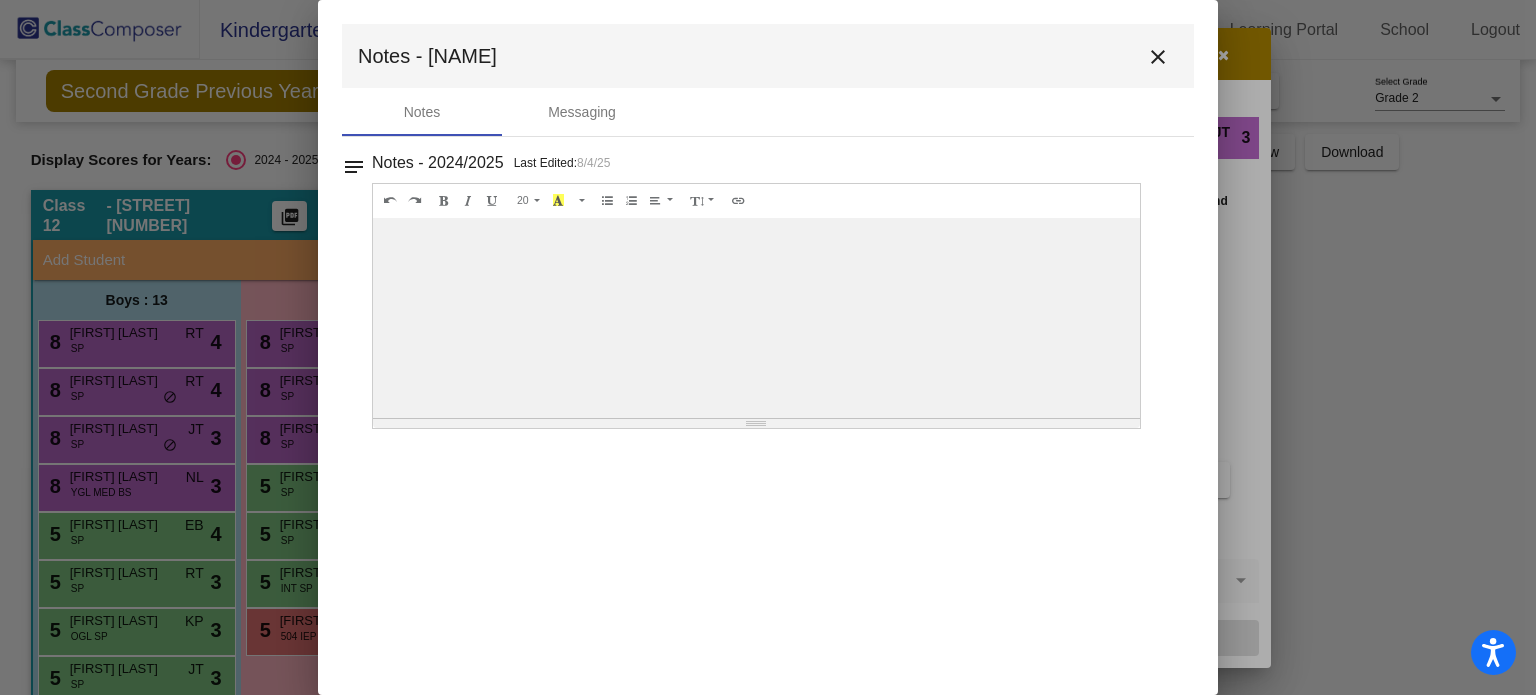 click on "close" at bounding box center (1158, 57) 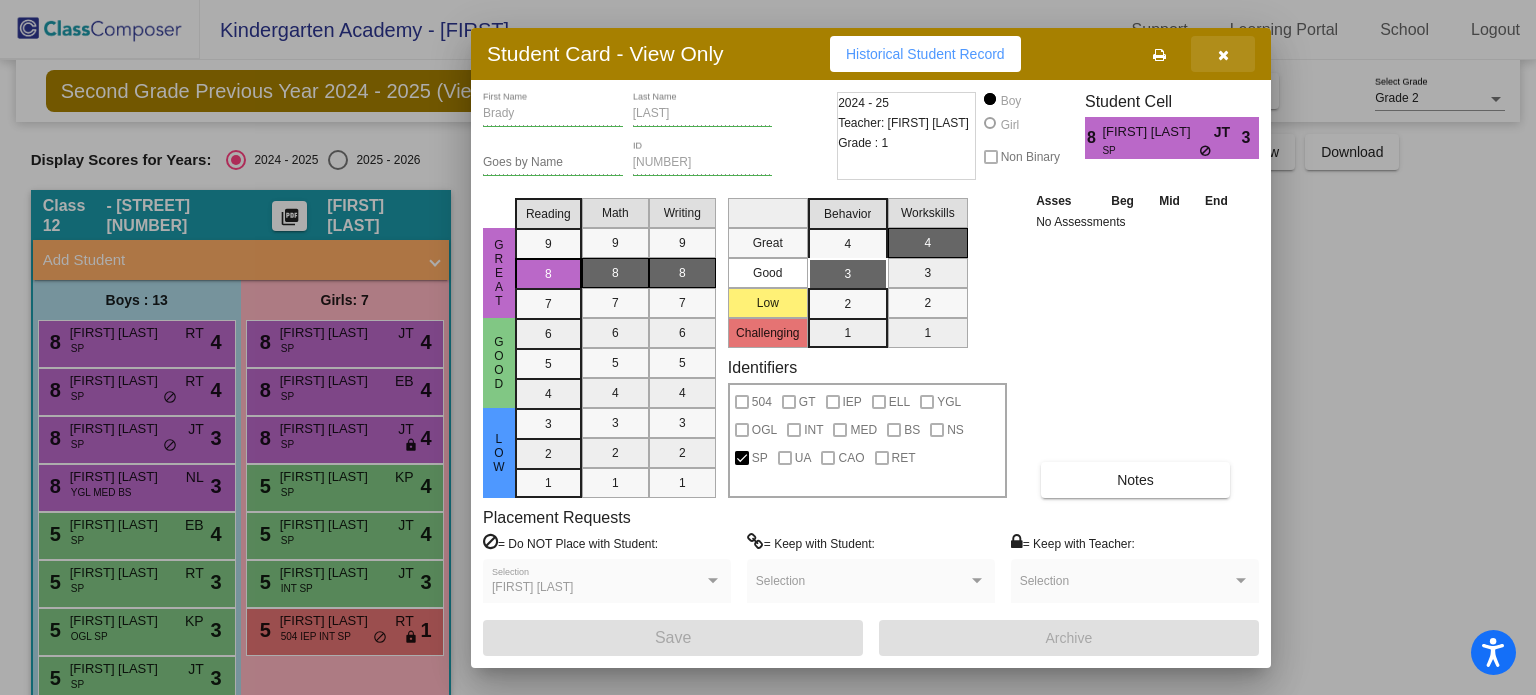 click at bounding box center [1223, 55] 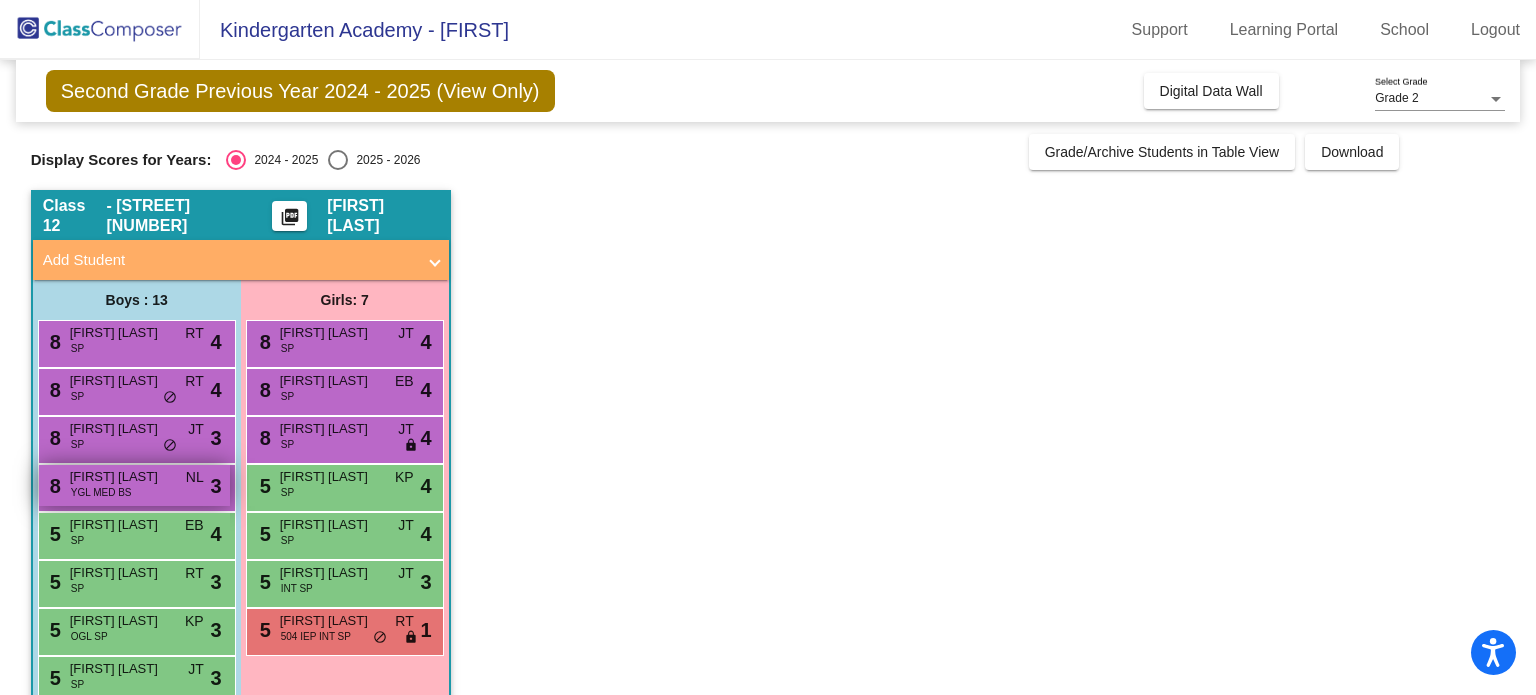 click on "Landon Wert" at bounding box center [120, 477] 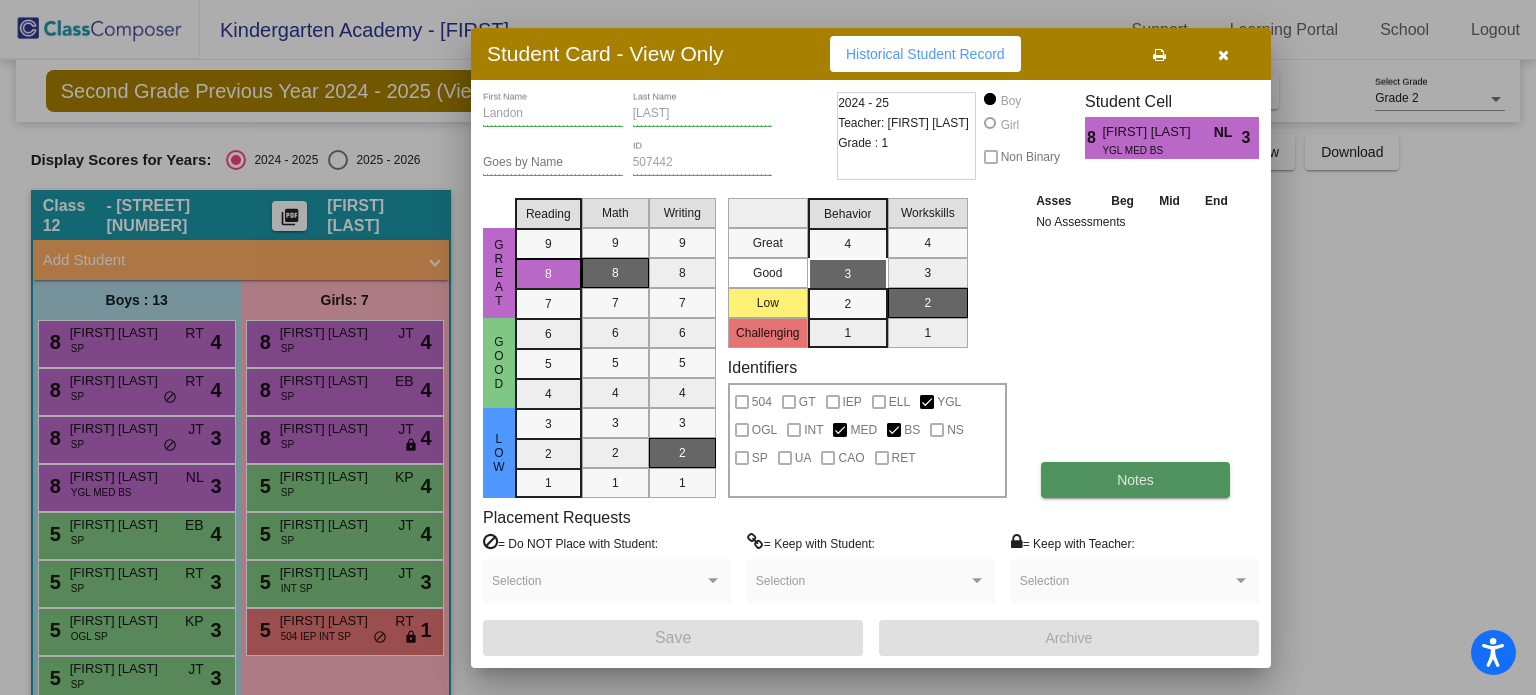 click on "Notes" at bounding box center [1135, 480] 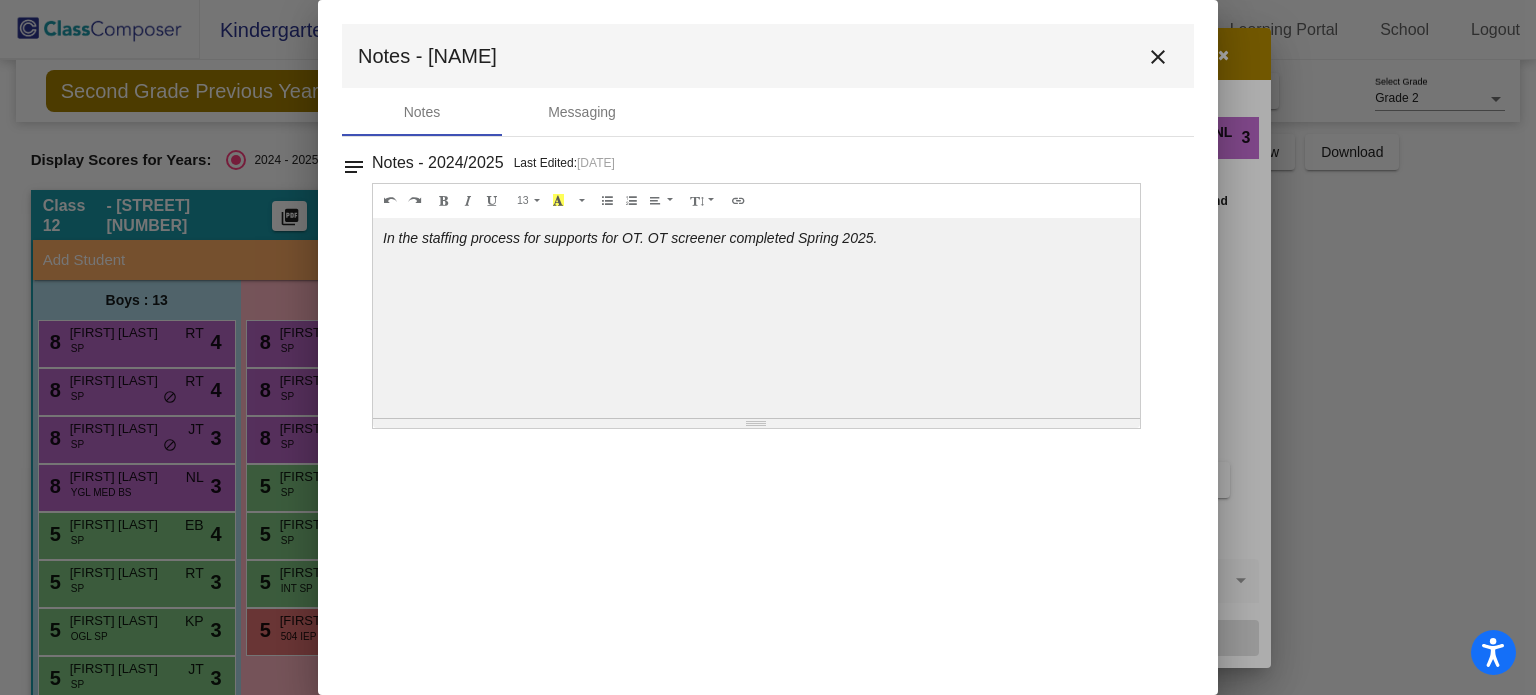 click on "close" at bounding box center (1158, 57) 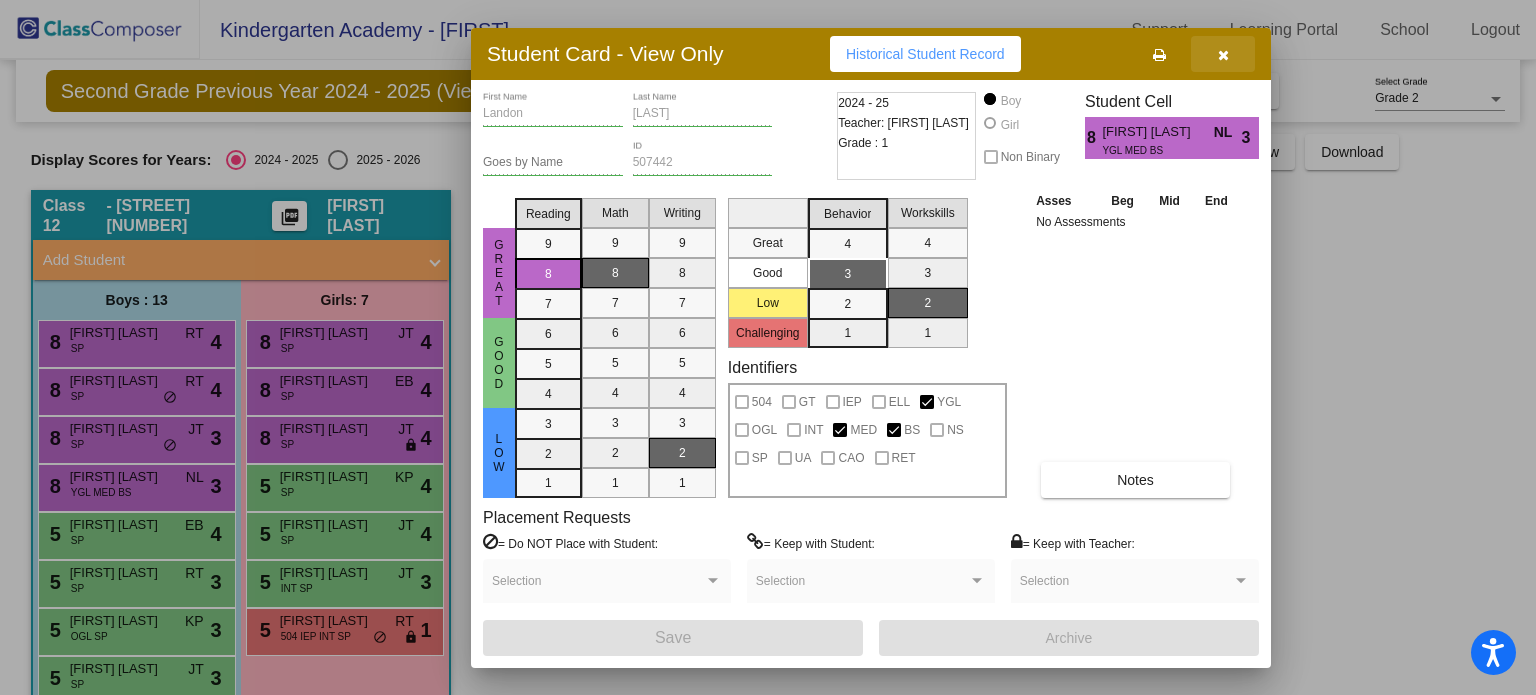 click at bounding box center (1223, 55) 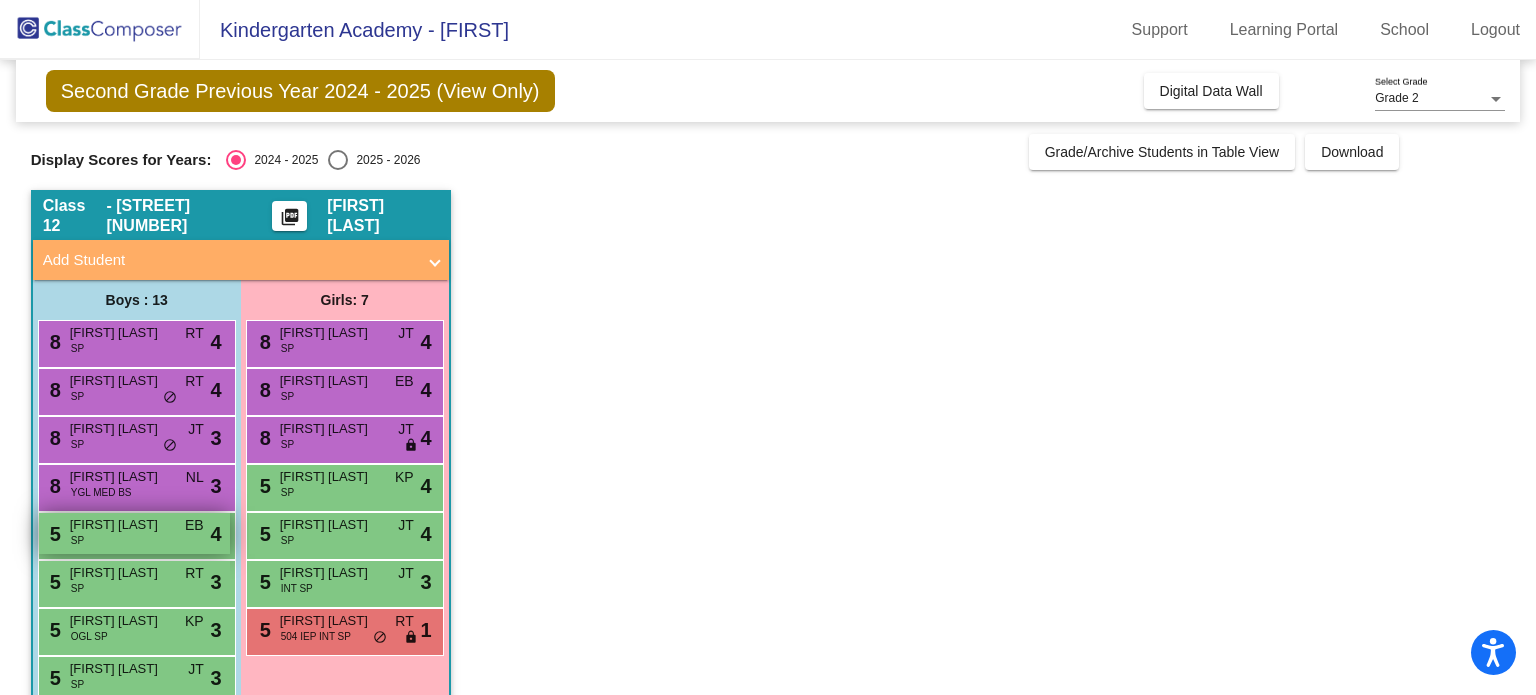 click on "Arlo Boore" at bounding box center [120, 525] 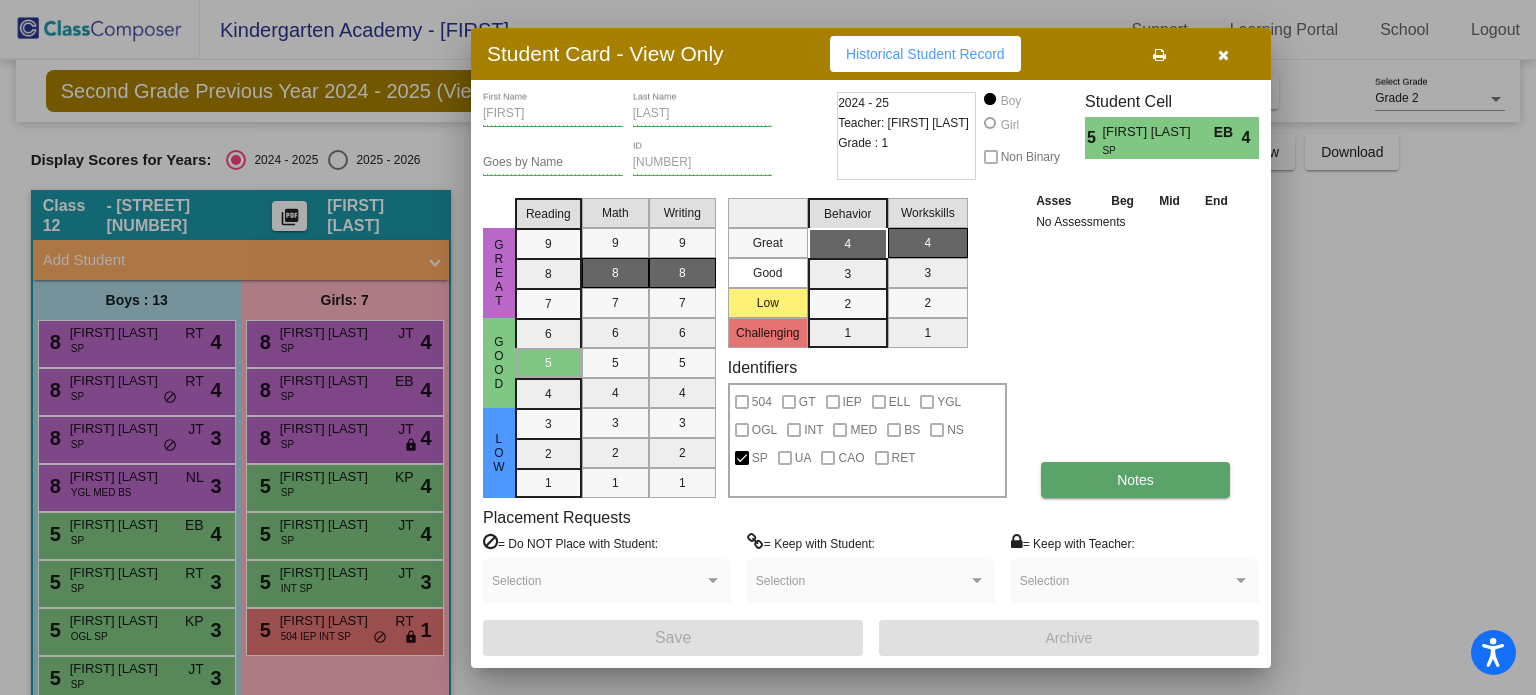 click on "Notes" at bounding box center (1135, 480) 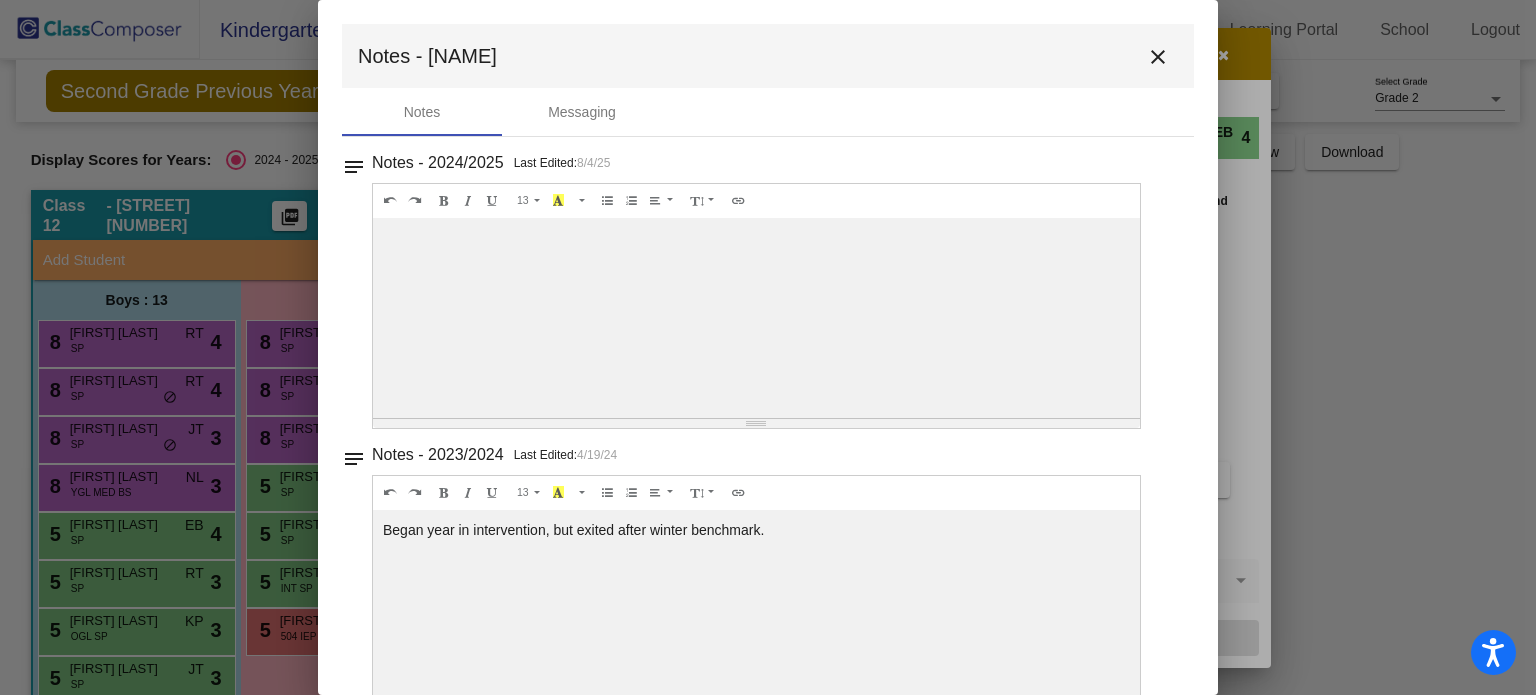 click on "close" at bounding box center (1158, 57) 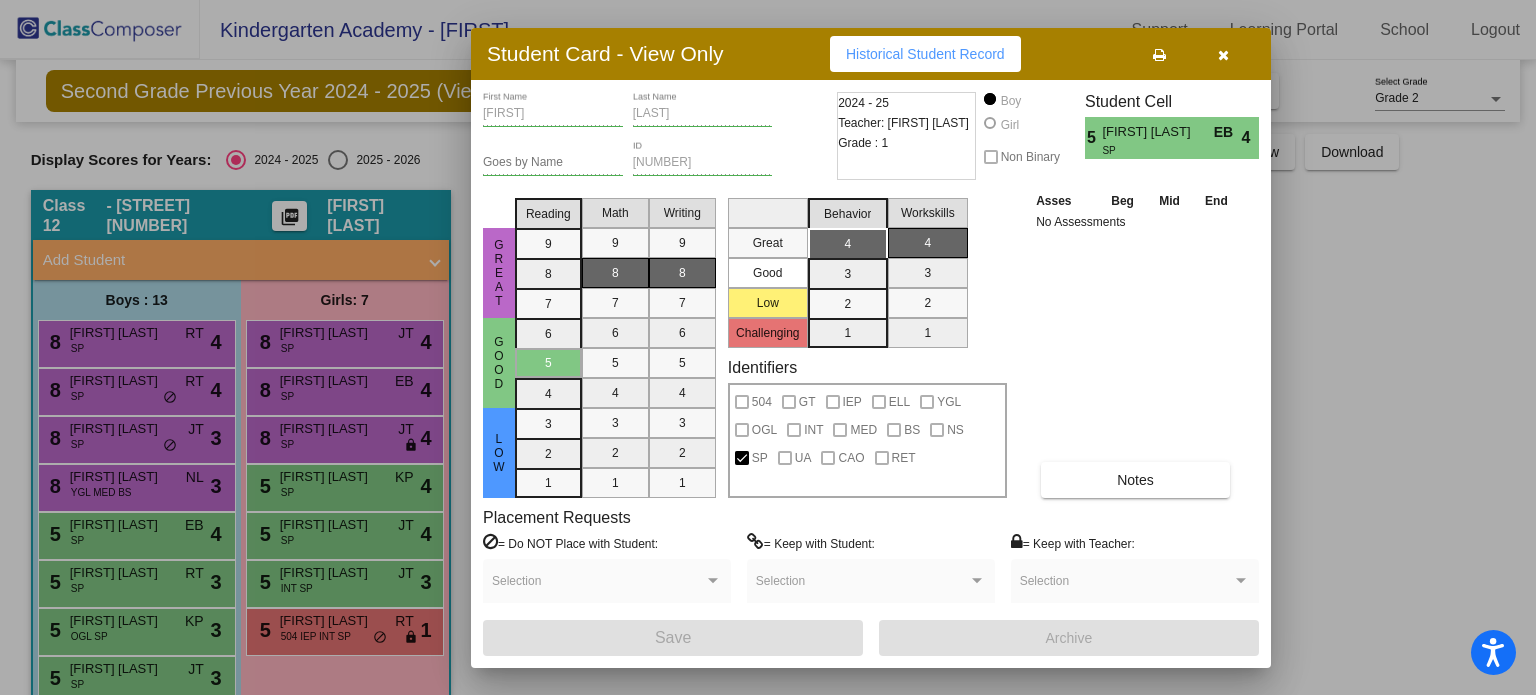 click at bounding box center (1223, 55) 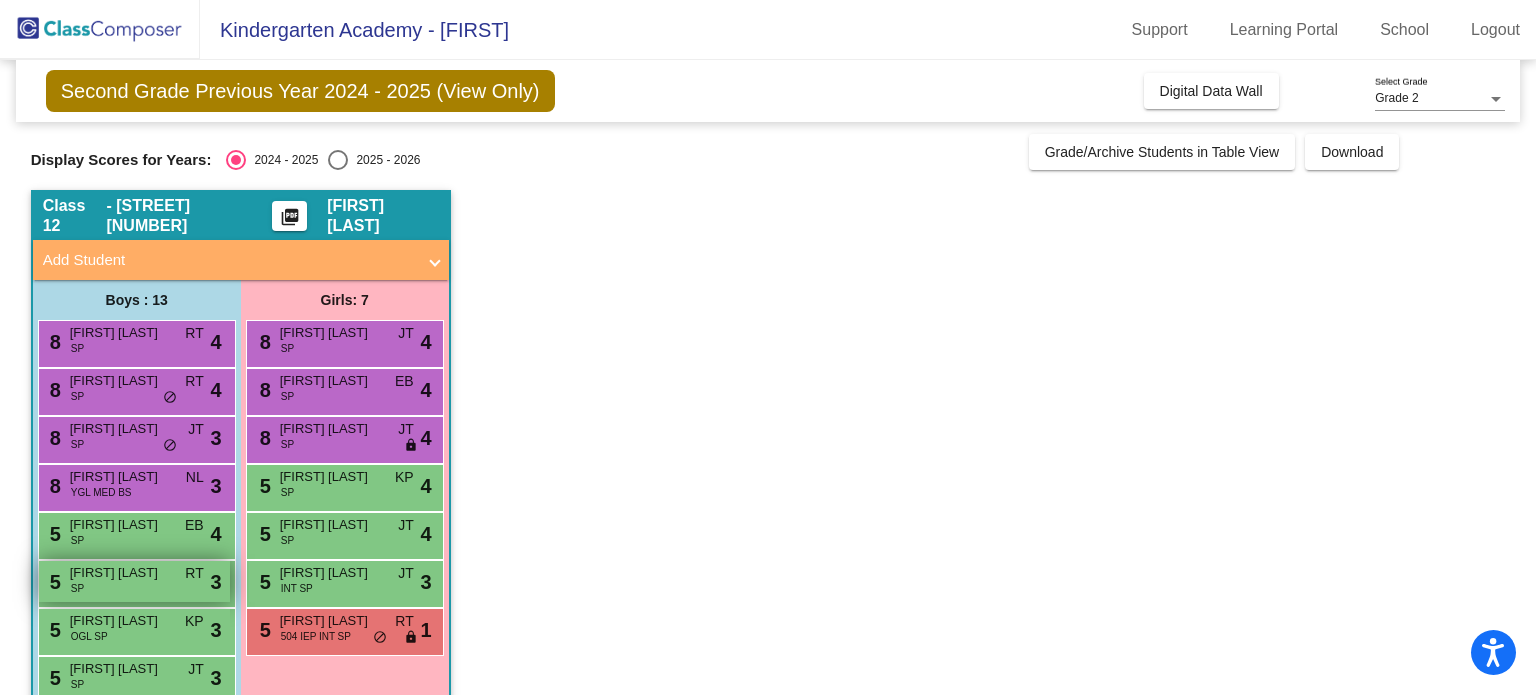click on "5 Calder Hirsch SP RT lock do_not_disturb_alt 3" at bounding box center [134, 581] 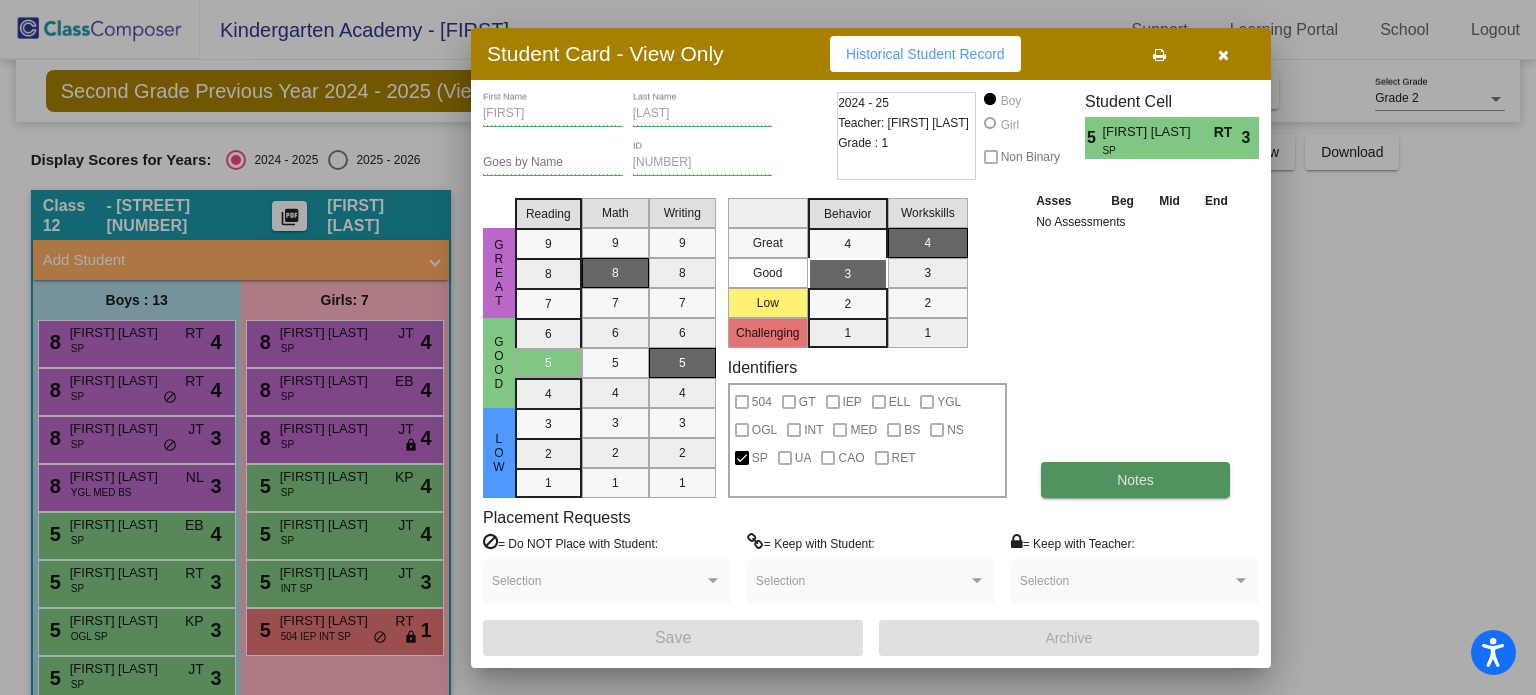 click on "Notes" at bounding box center [1135, 480] 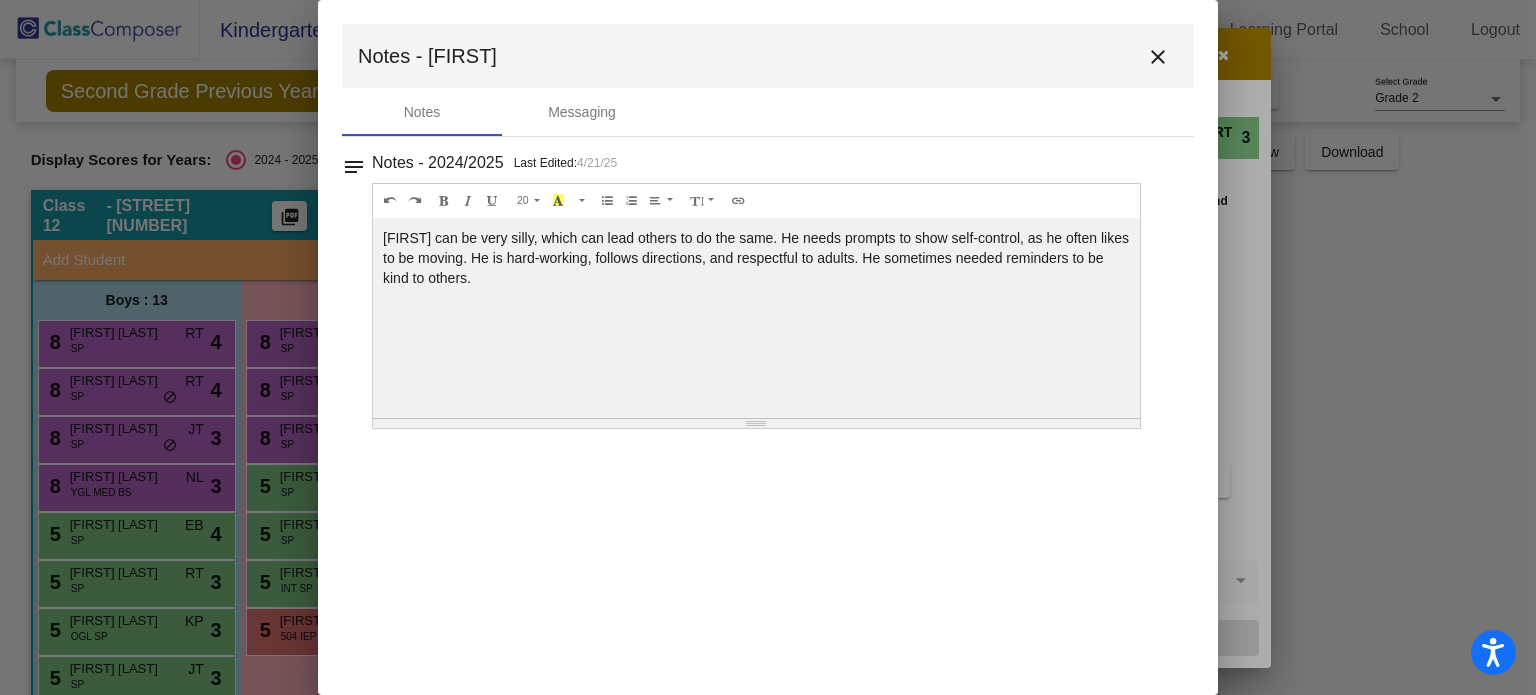 click on "close" at bounding box center [1158, 57] 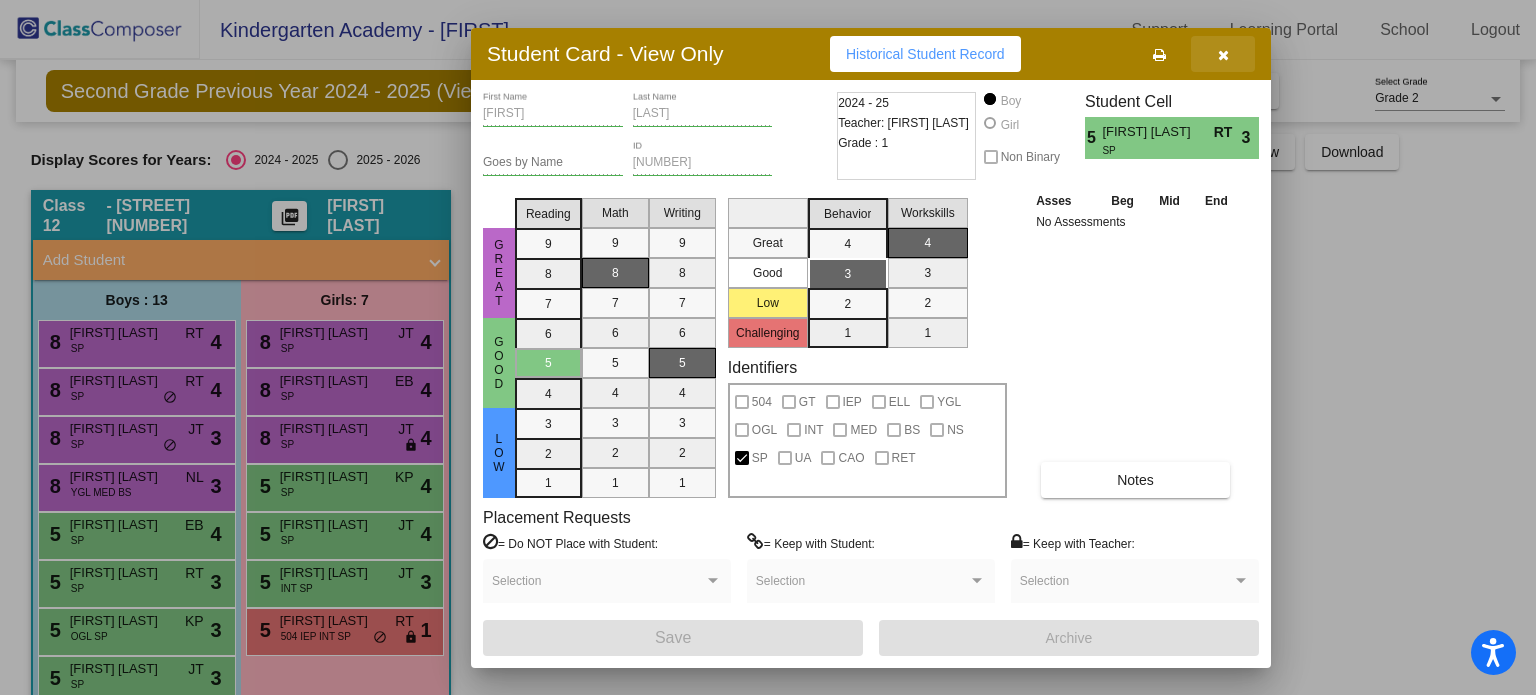 click at bounding box center [1223, 55] 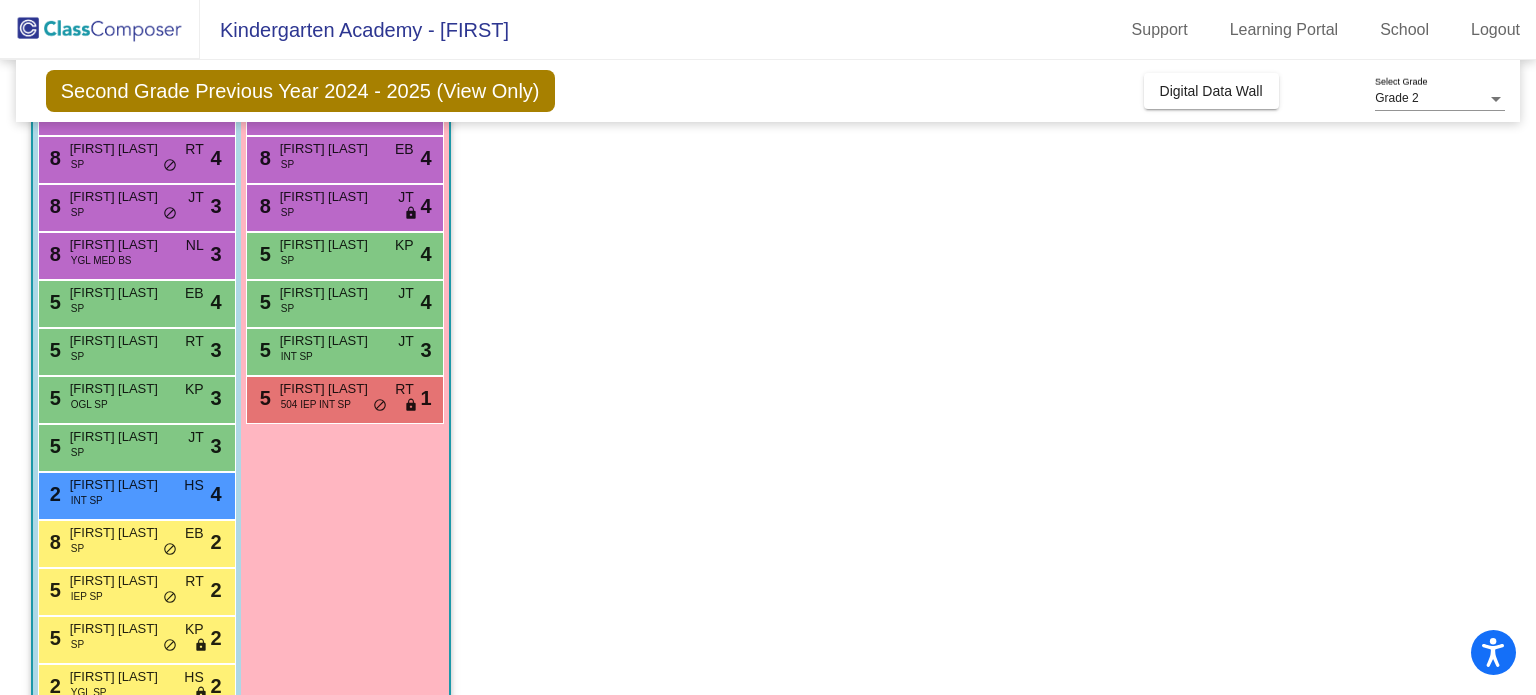 scroll, scrollTop: 235, scrollLeft: 0, axis: vertical 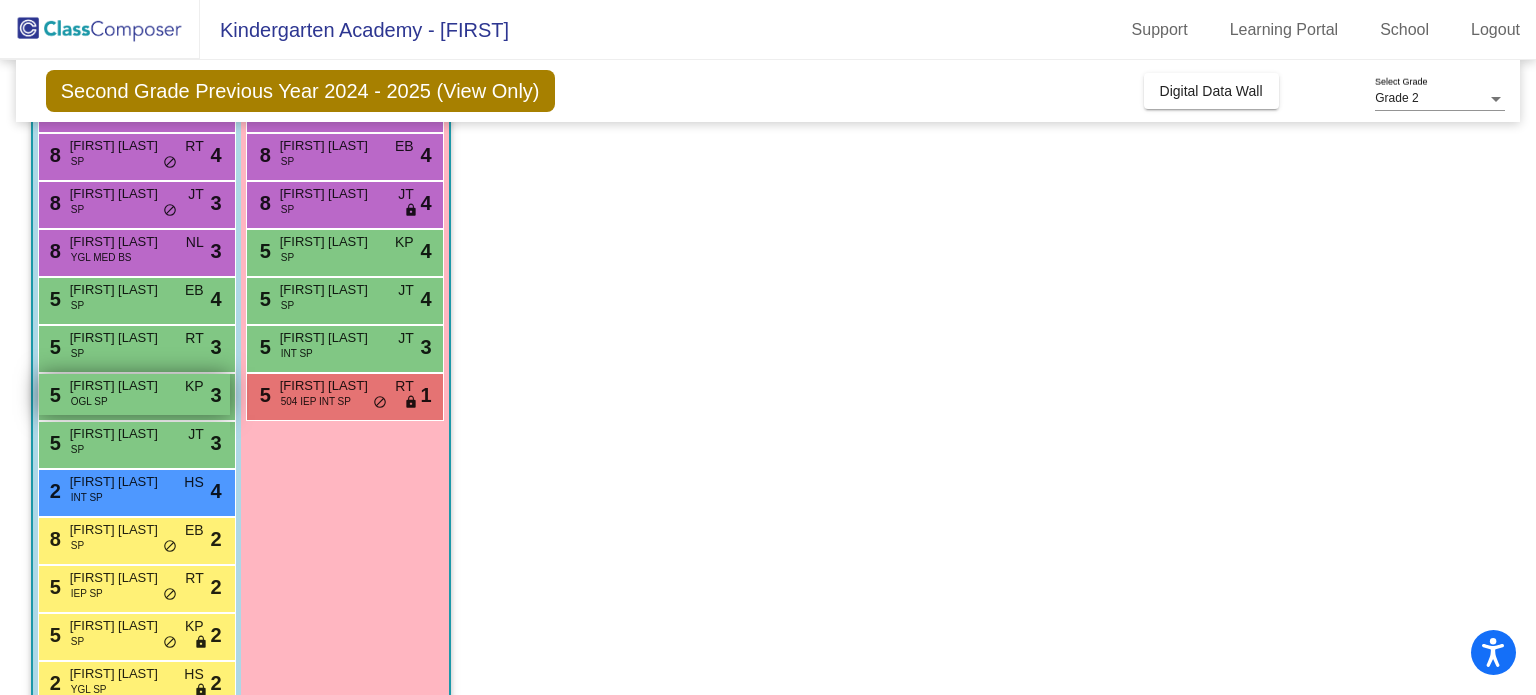 click on "Elijah Boles" at bounding box center [120, 386] 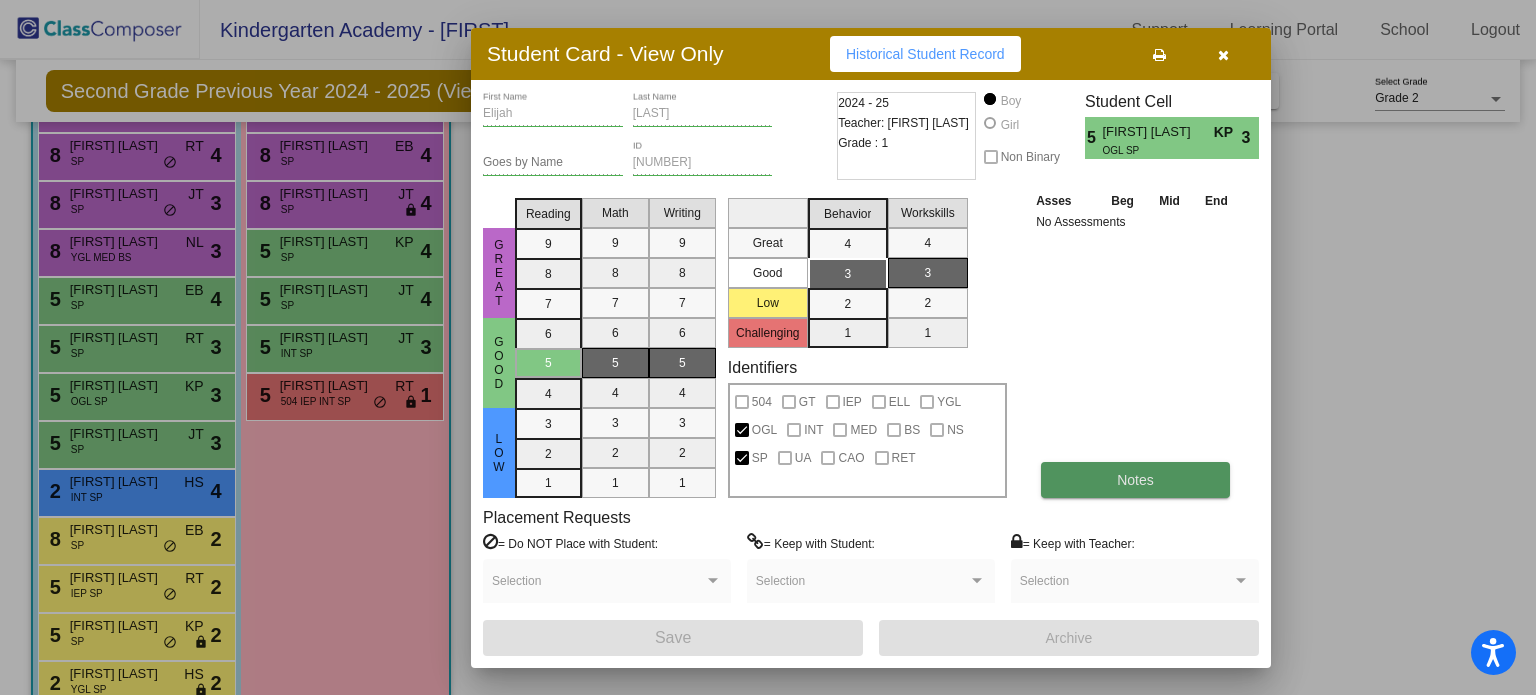 click on "Notes" at bounding box center (1135, 480) 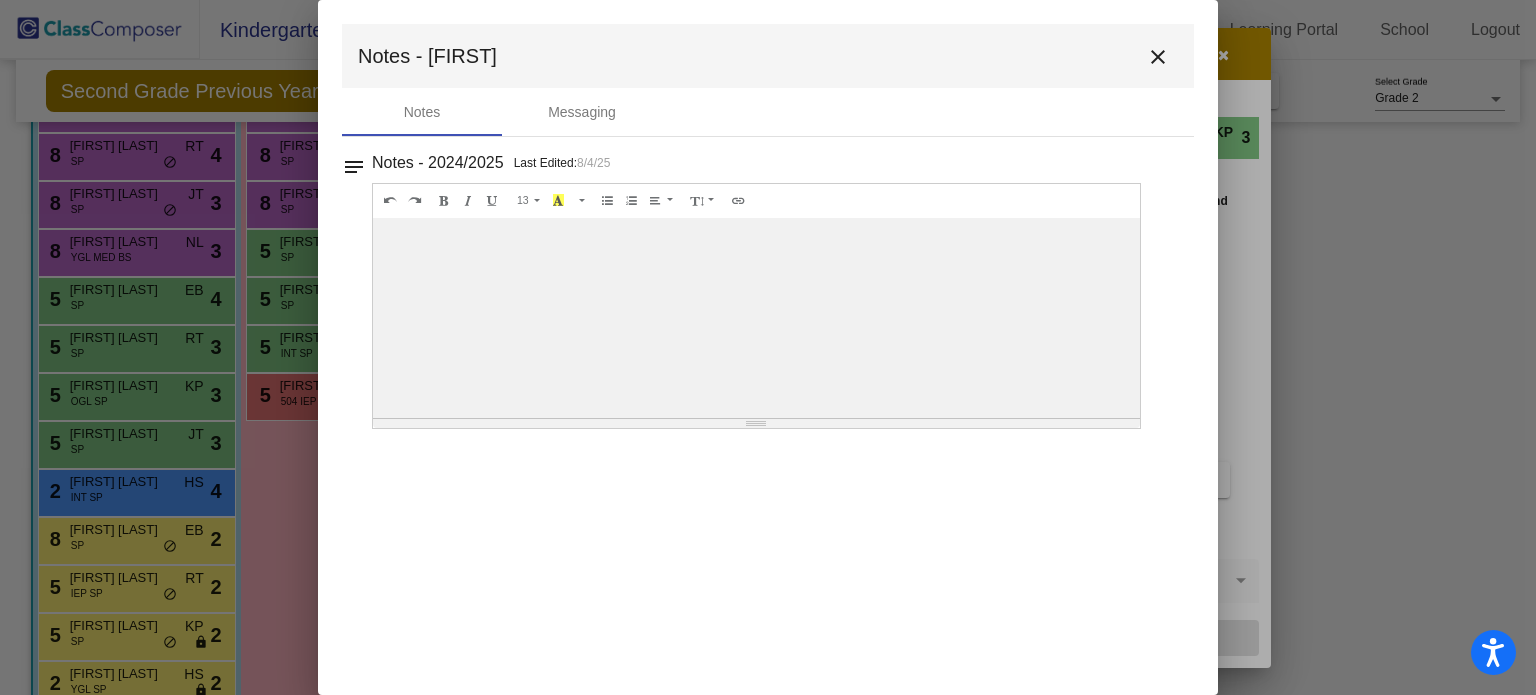 click on "close" at bounding box center (1158, 57) 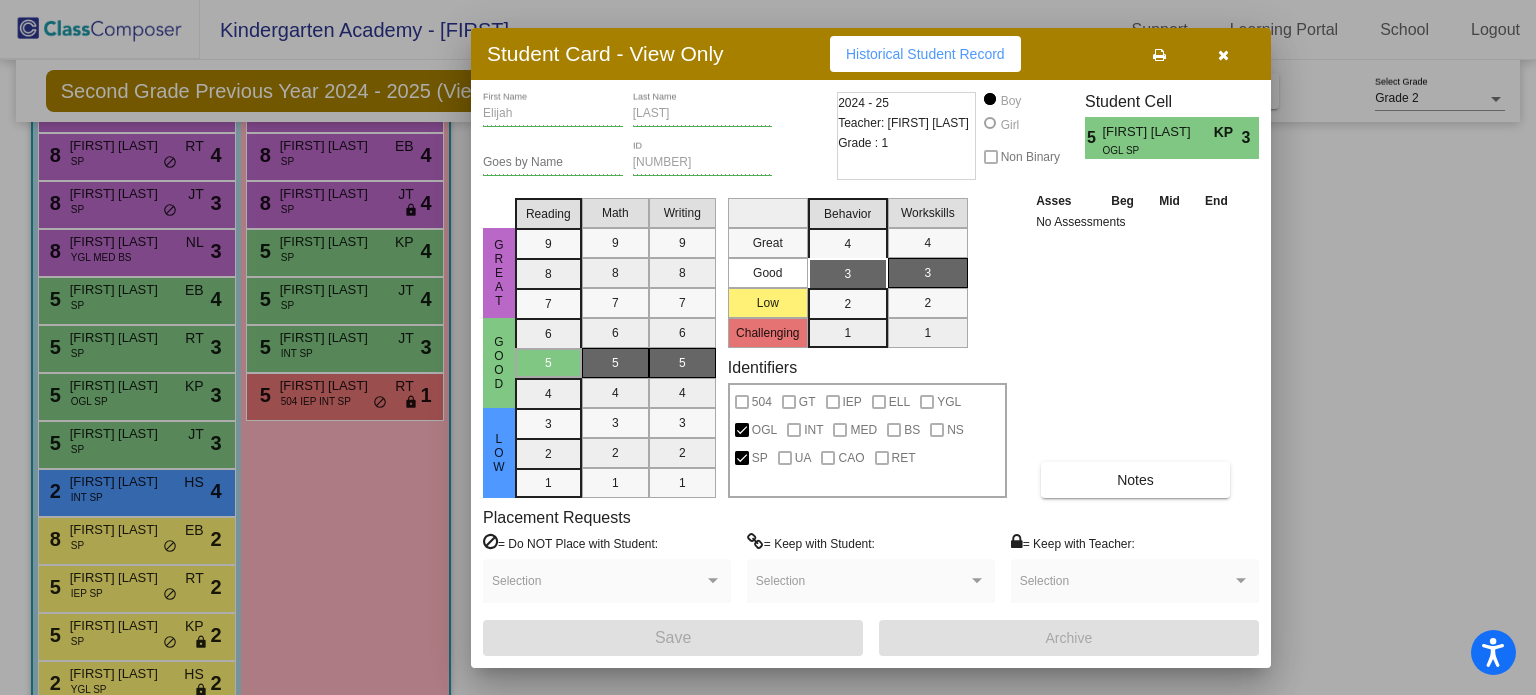 click at bounding box center (1223, 55) 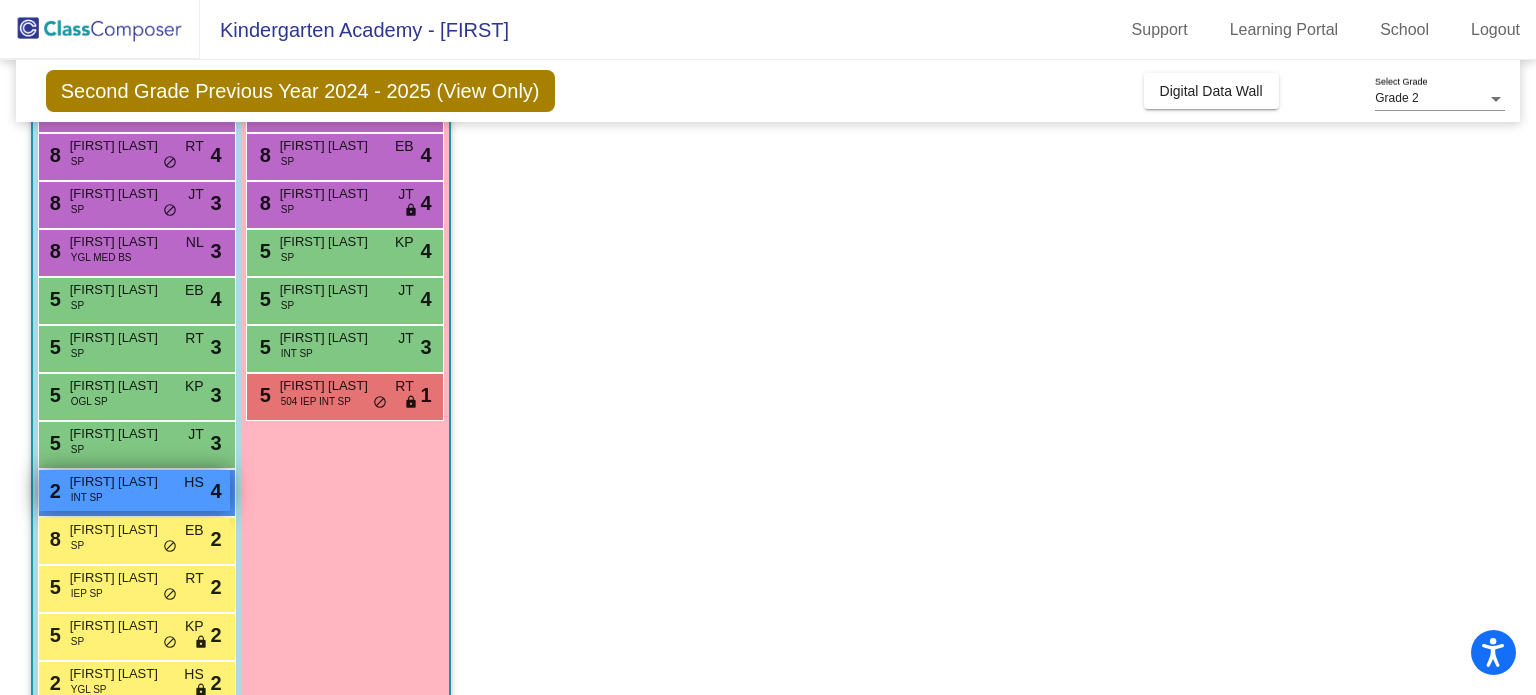 click on "2 Joshua Potts INT SP HS lock do_not_disturb_alt 4" at bounding box center [134, 490] 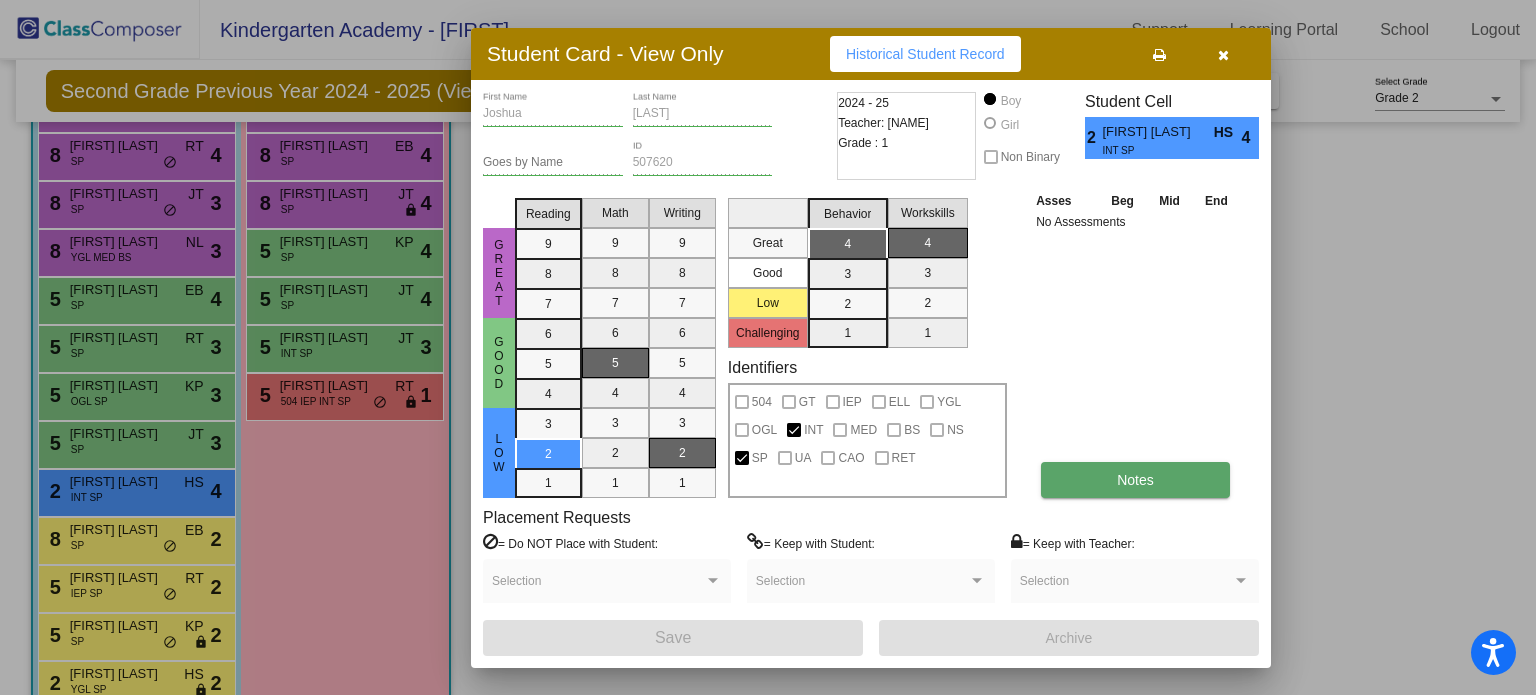 click on "Notes" at bounding box center [1135, 480] 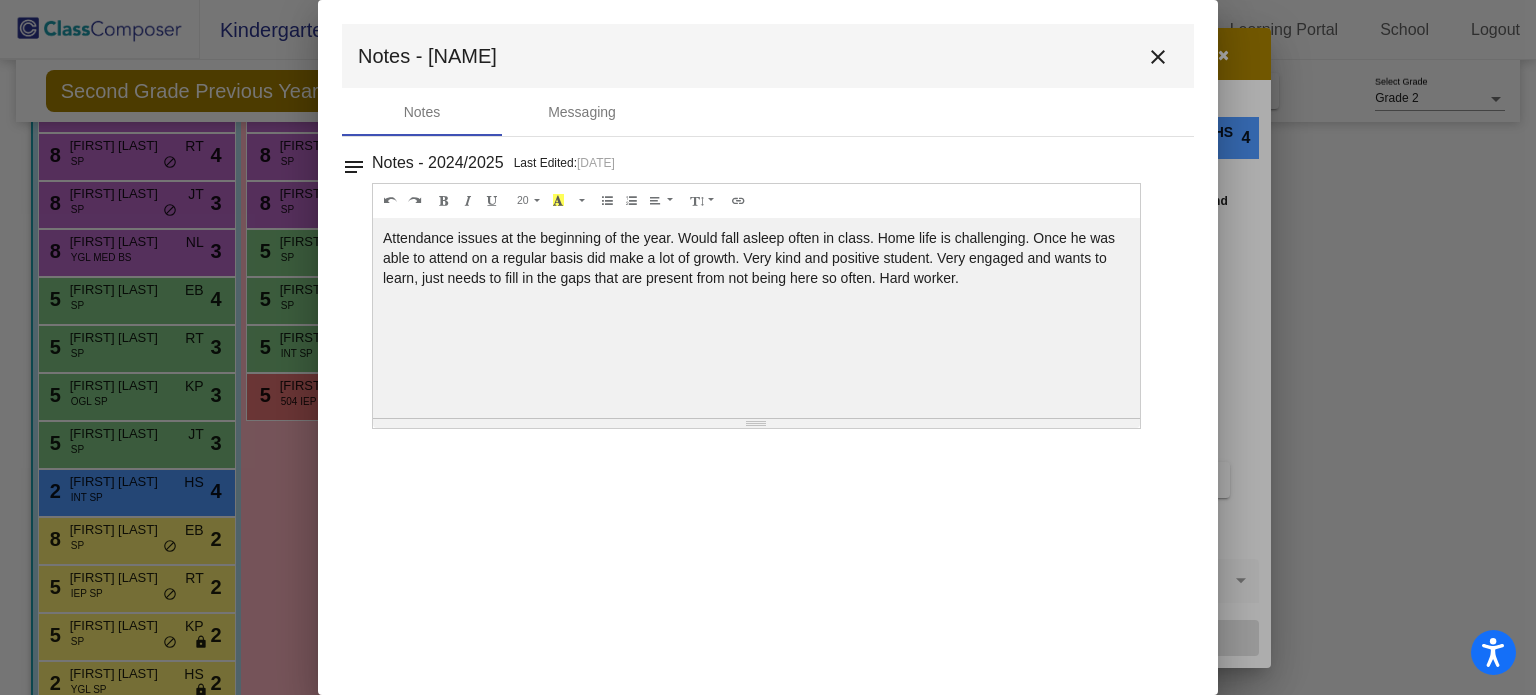 click on "close" at bounding box center (1158, 57) 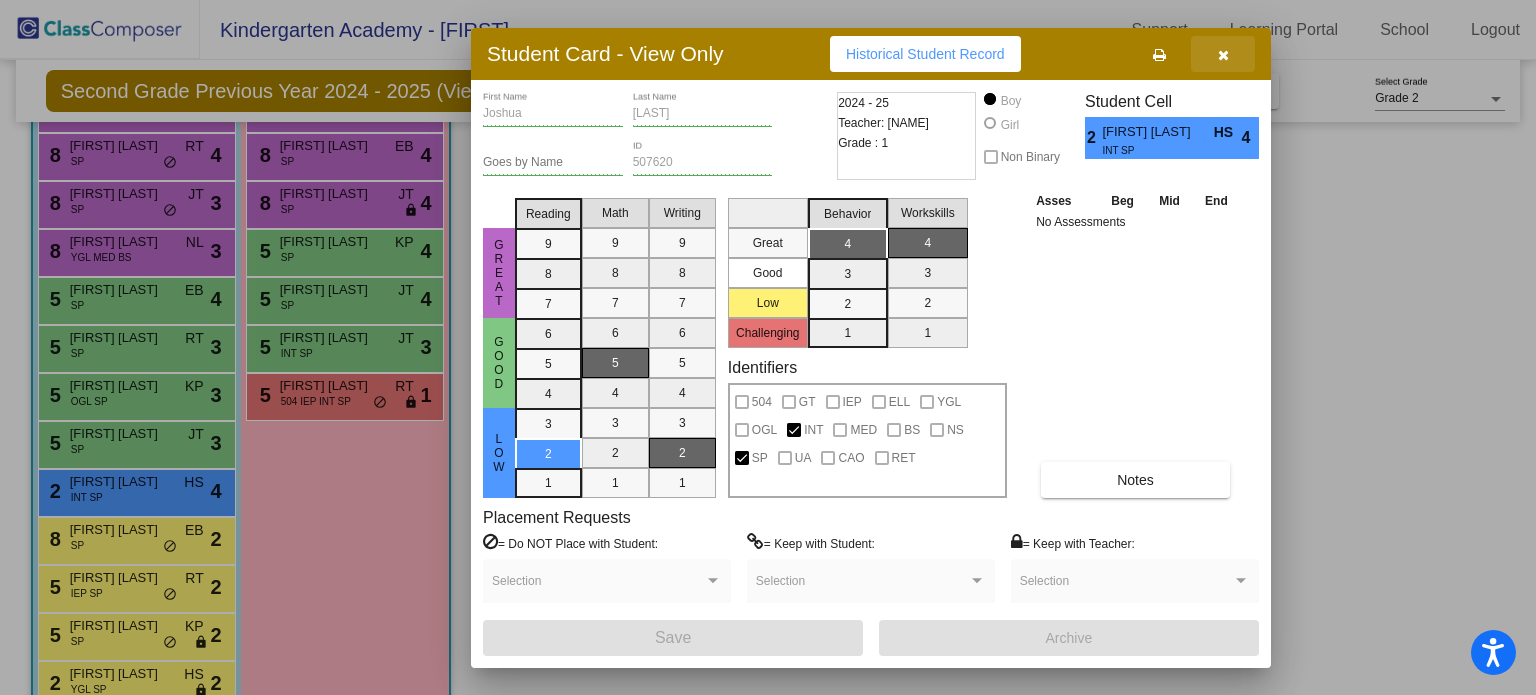 click at bounding box center [1223, 55] 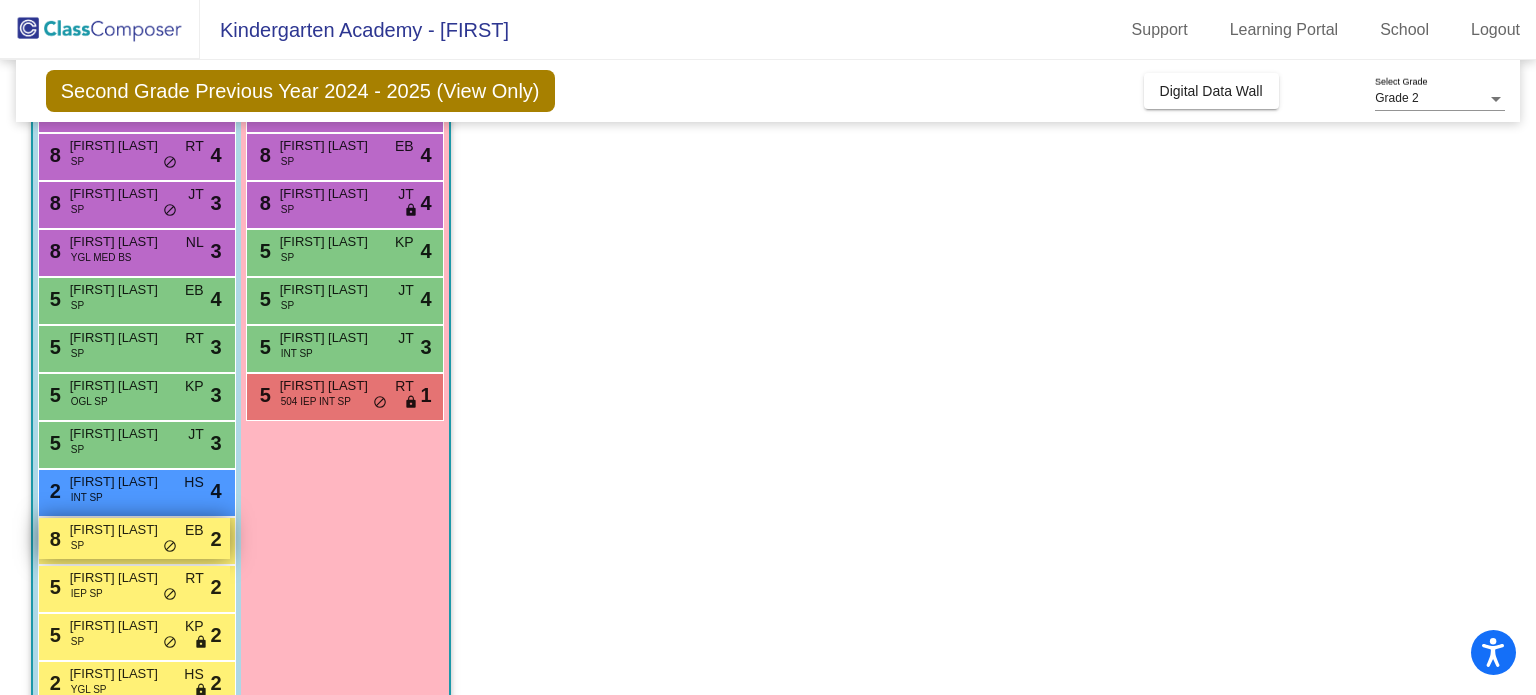 click on "Claymore Kuhn" at bounding box center (120, 530) 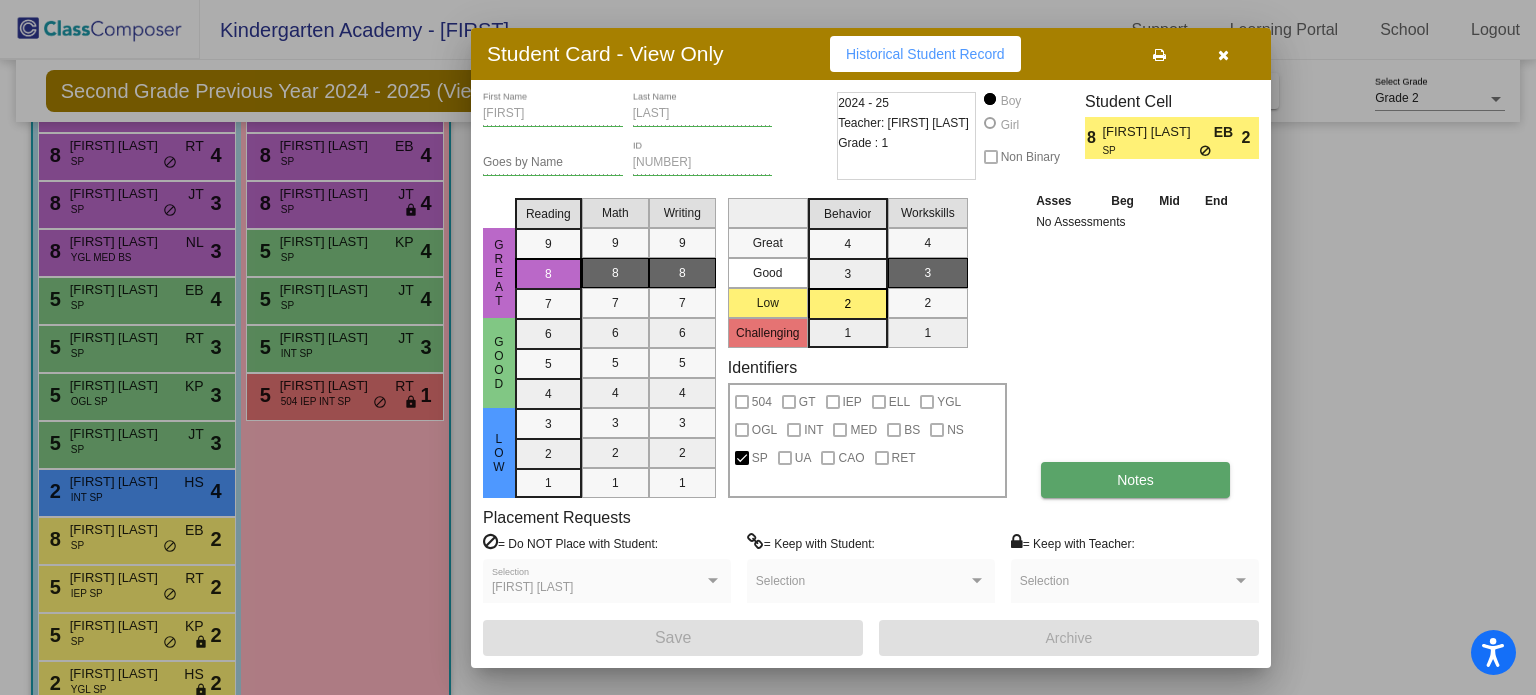 click on "Notes" at bounding box center [1135, 480] 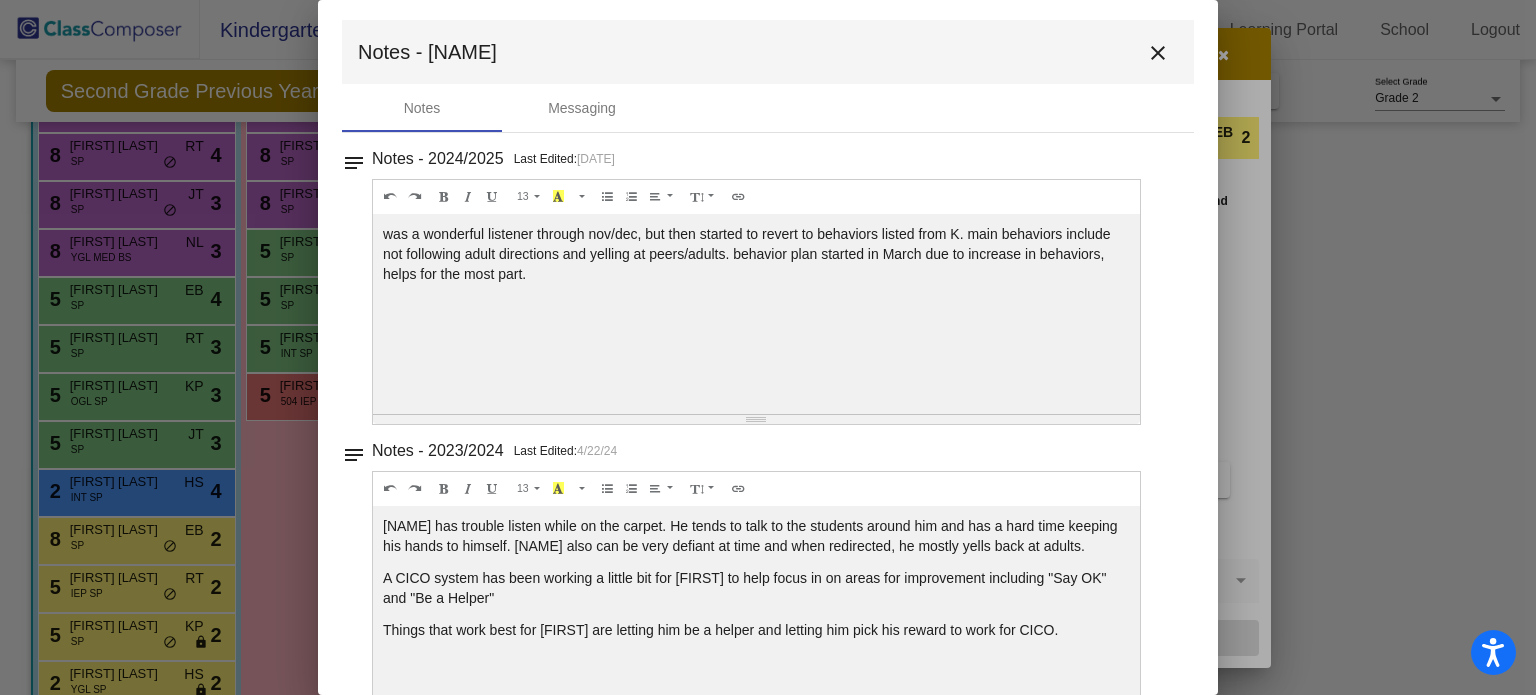scroll, scrollTop: 0, scrollLeft: 0, axis: both 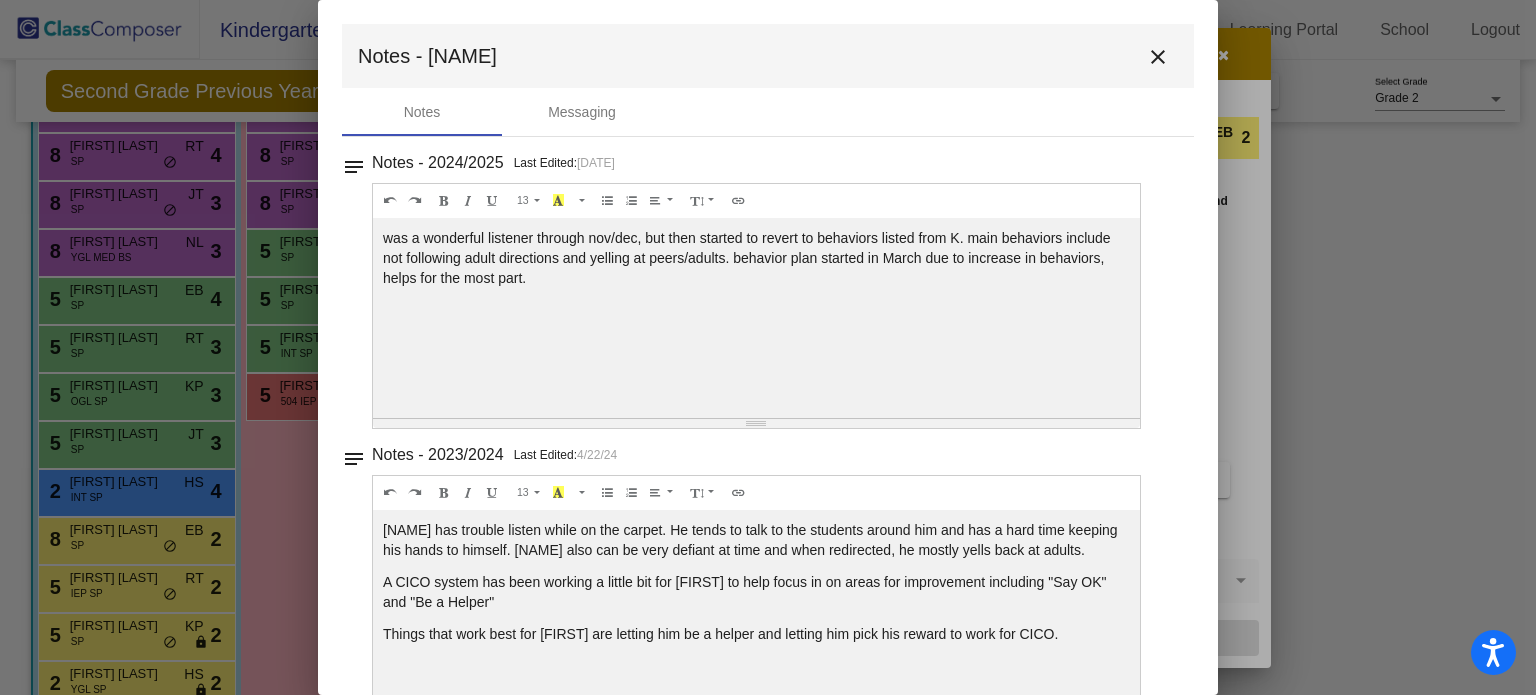 click on "close" at bounding box center (1158, 57) 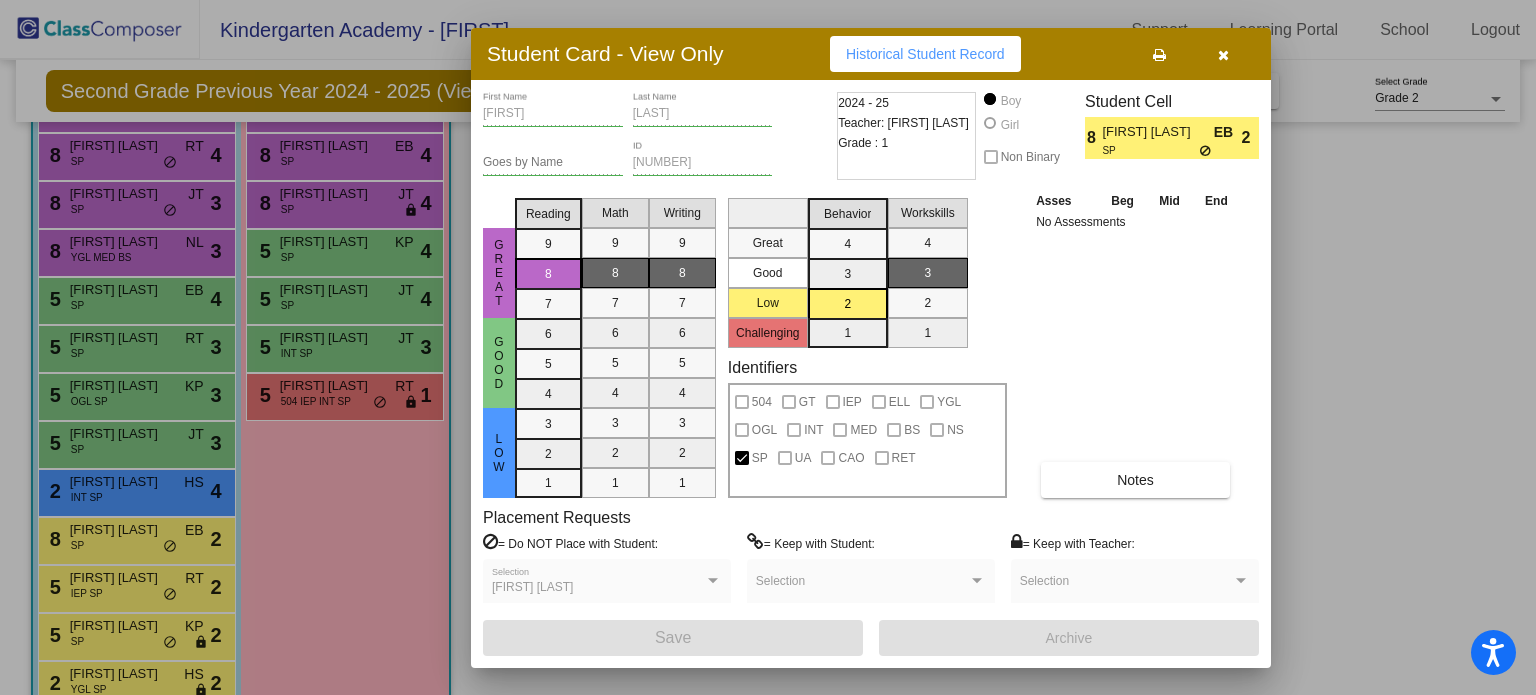 click at bounding box center (1223, 54) 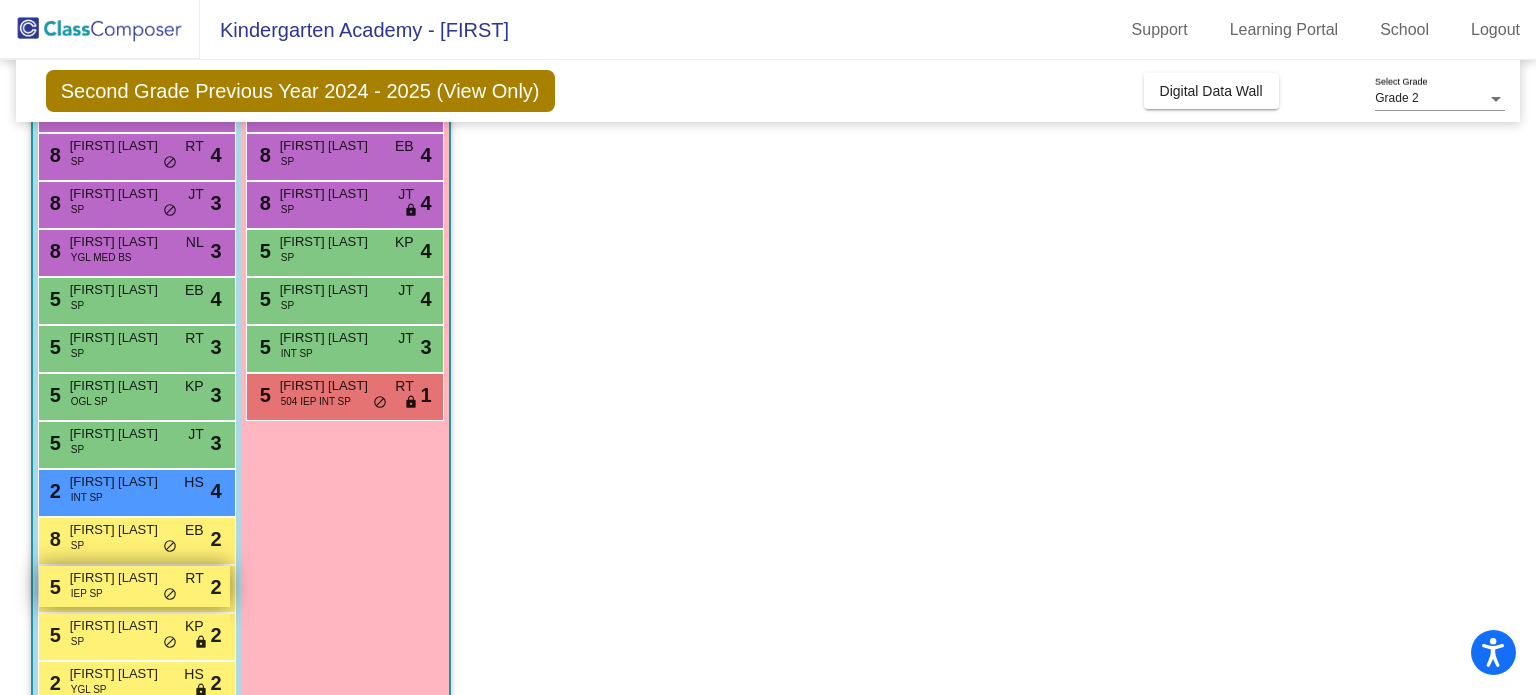 click on "Ezekiel Davis" at bounding box center (120, 578) 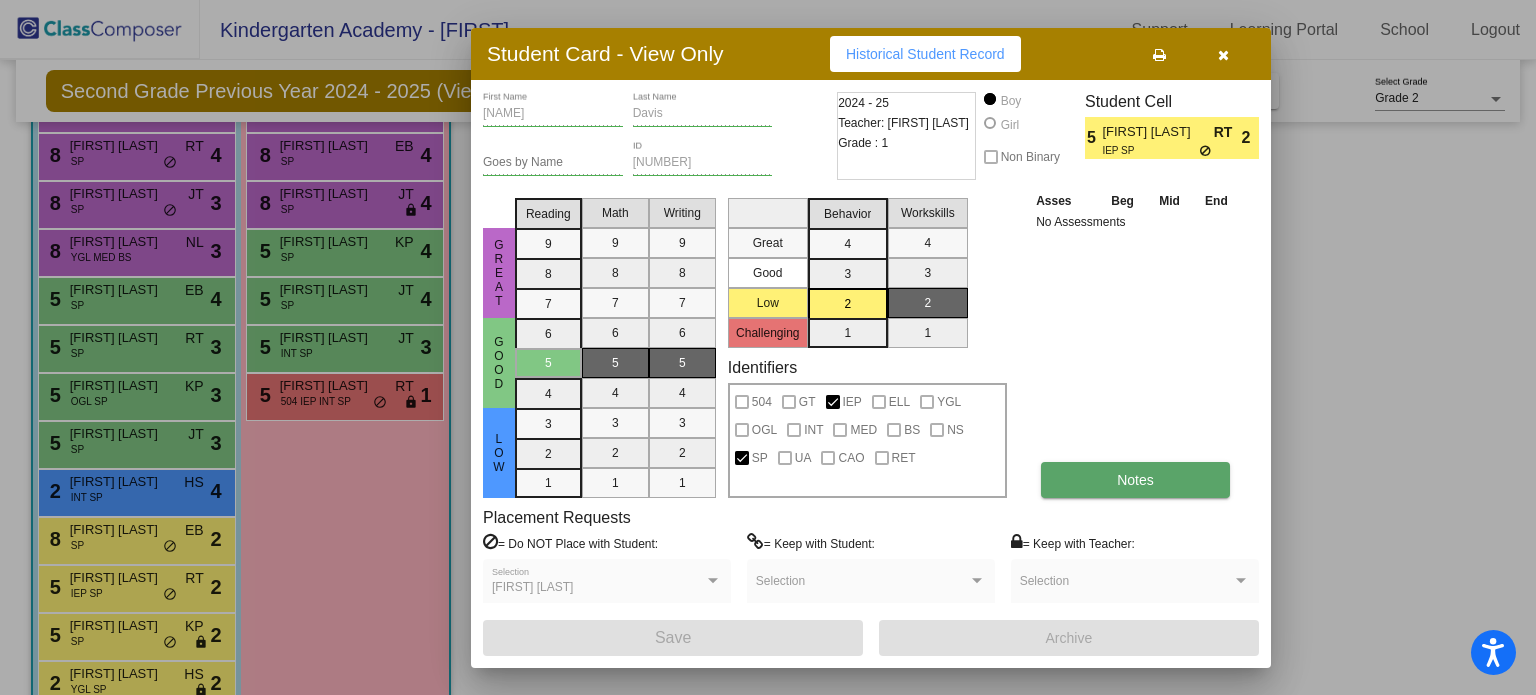 click on "Notes" at bounding box center (1135, 480) 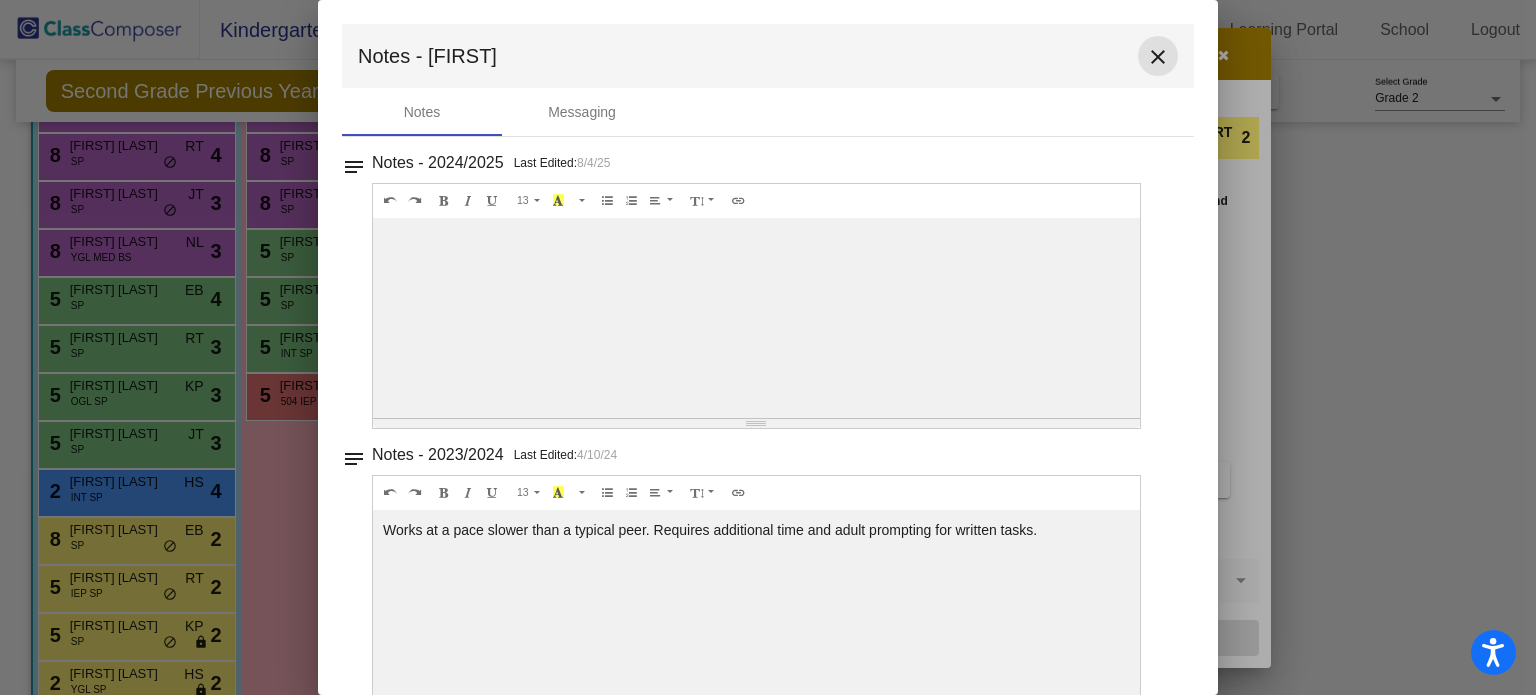 click on "close" at bounding box center (1158, 57) 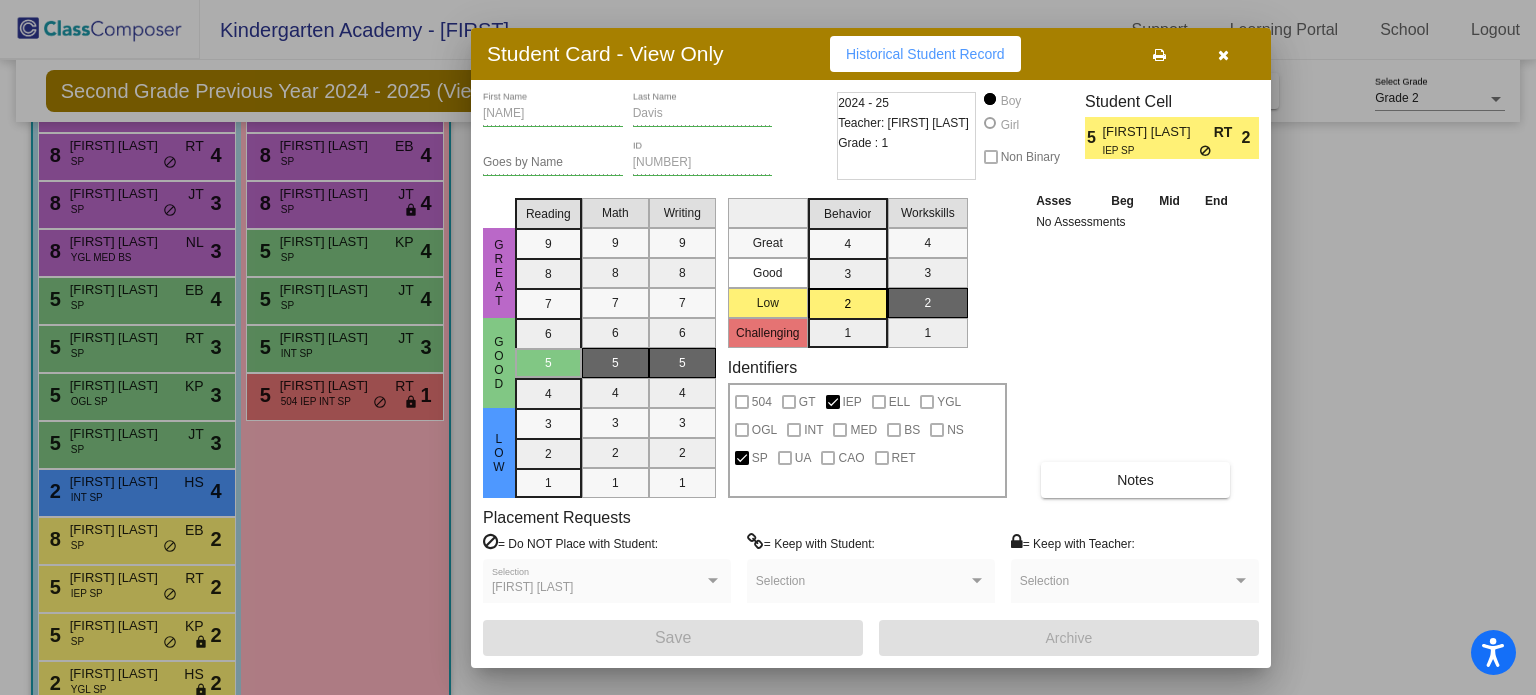 click at bounding box center [1223, 55] 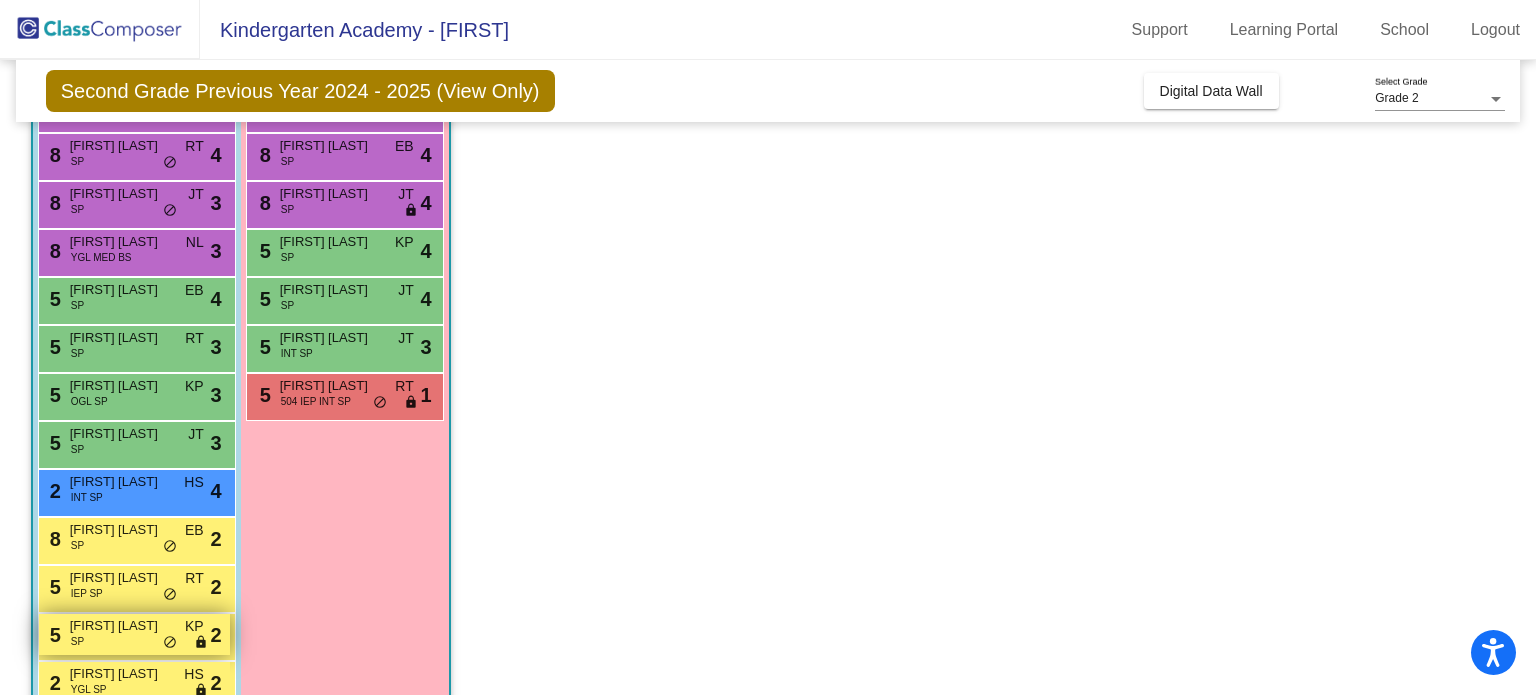 click on "5 Lucas Crownover SP KP lock do_not_disturb_alt 2" at bounding box center [134, 634] 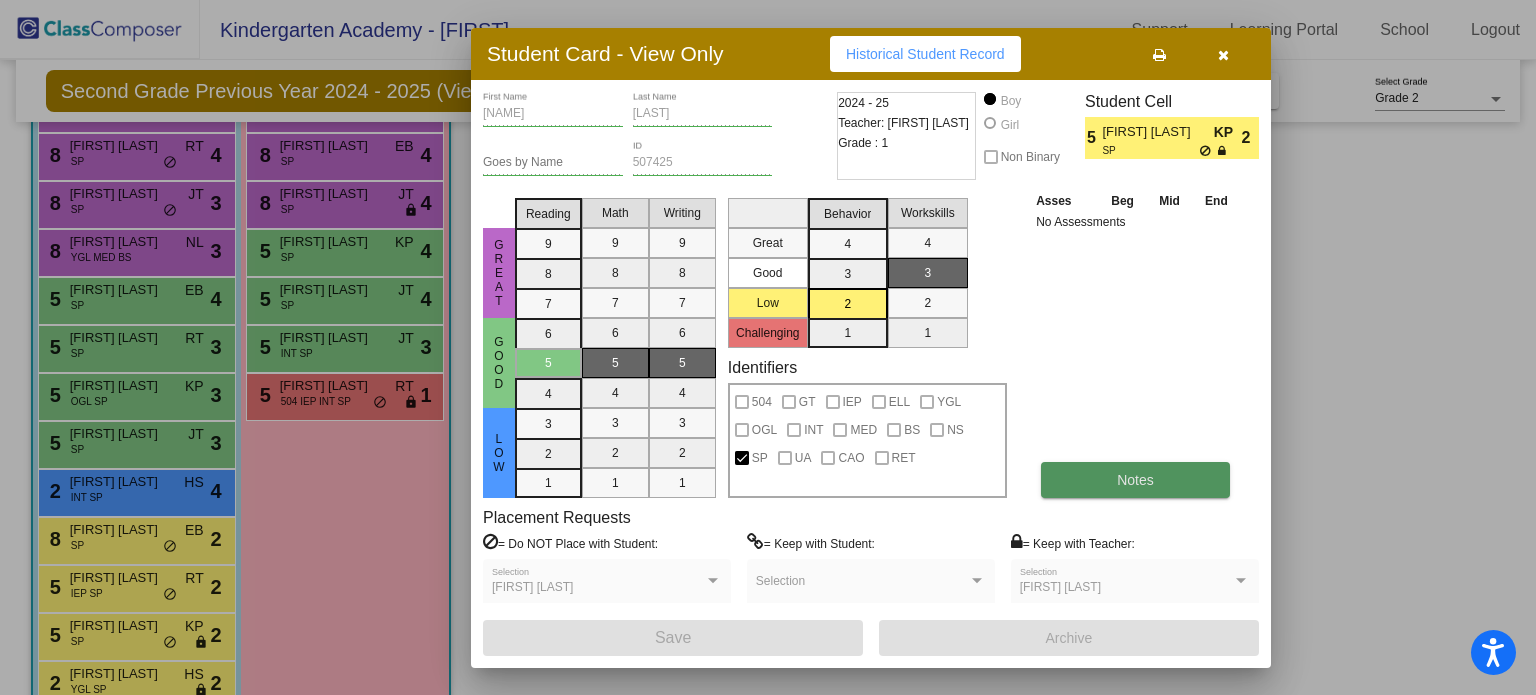 click on "Notes" at bounding box center (1135, 480) 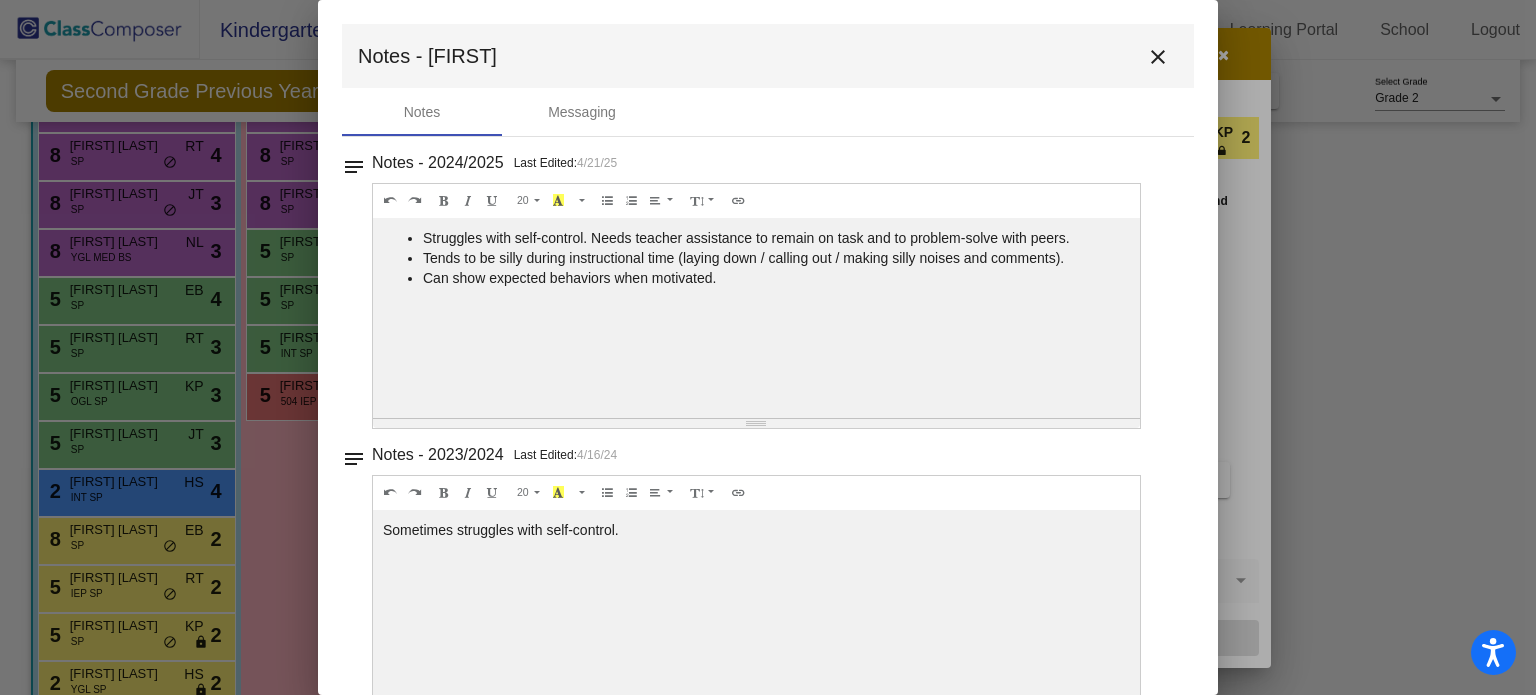 click on "close" at bounding box center (1158, 57) 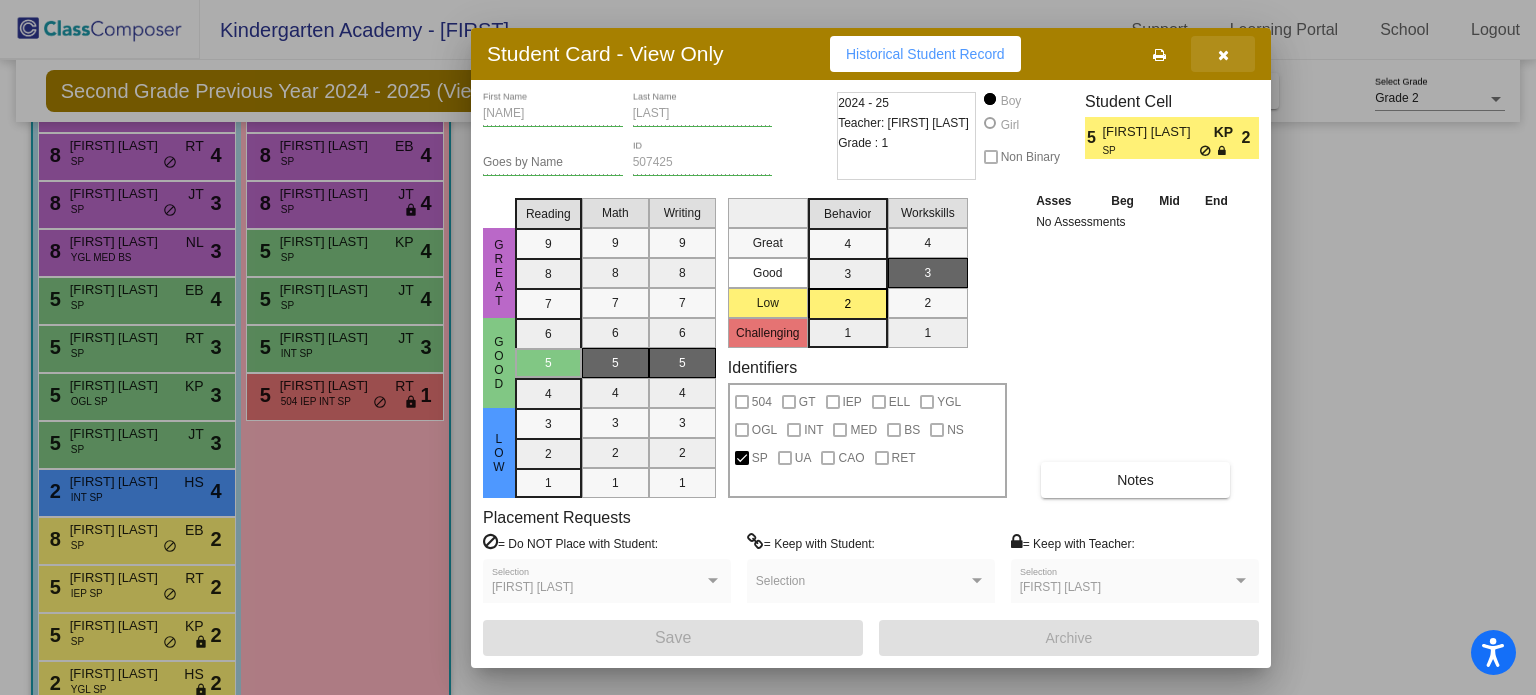 click at bounding box center (1223, 55) 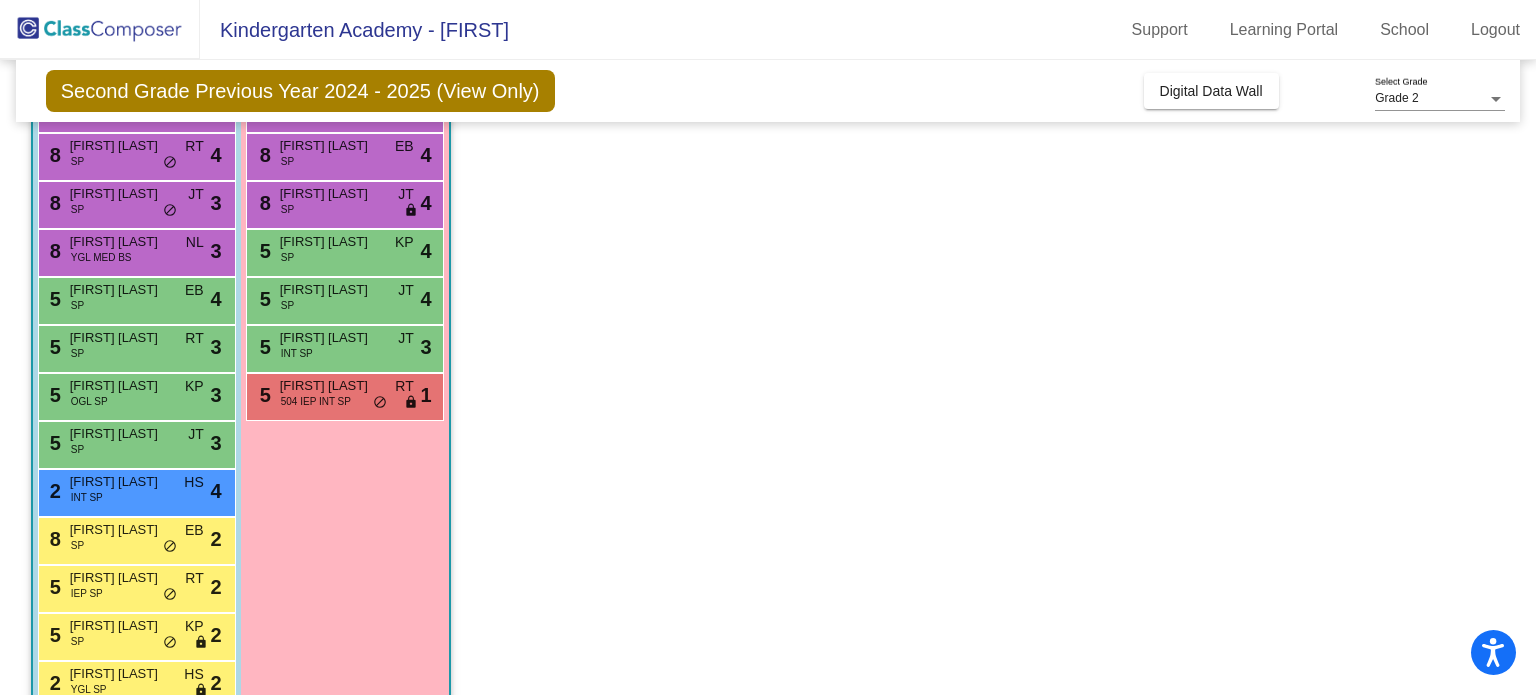 scroll, scrollTop: 280, scrollLeft: 0, axis: vertical 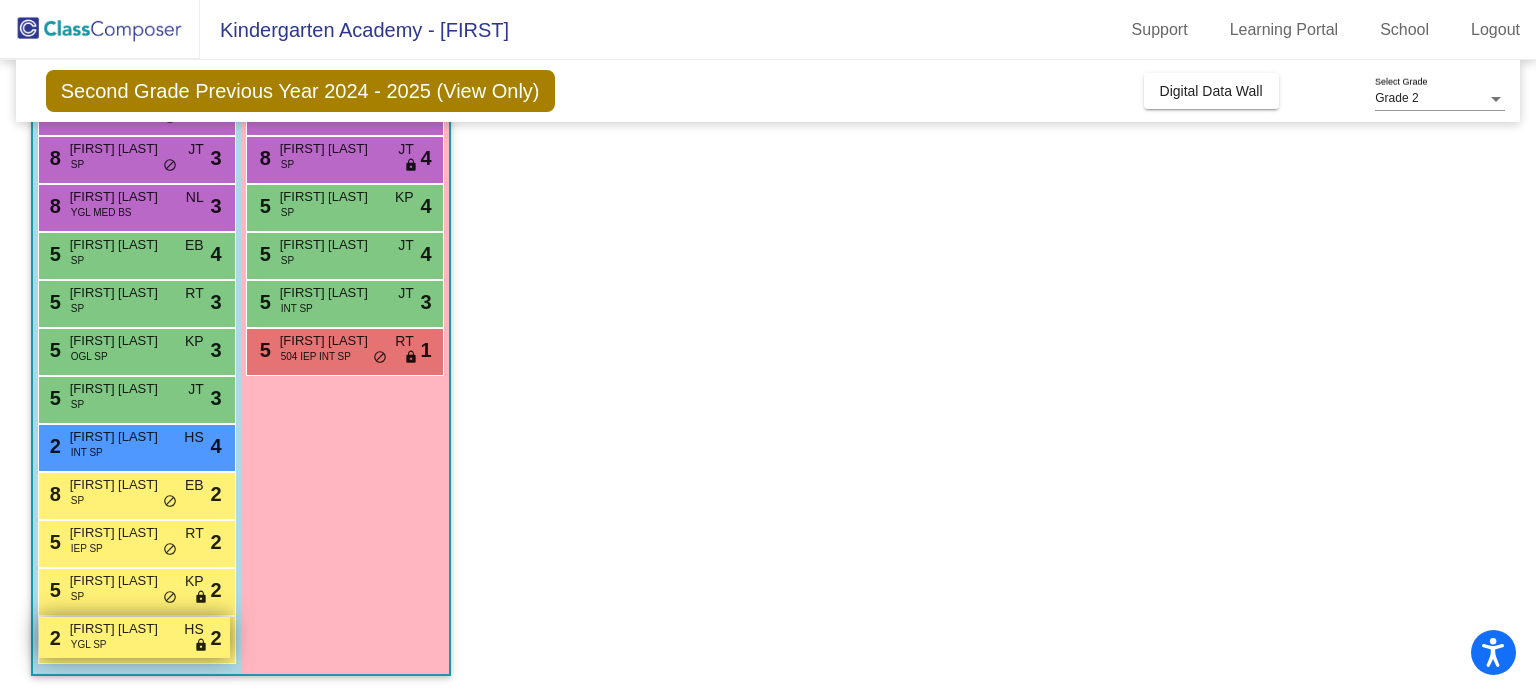 click on "Carmine Turner" at bounding box center [120, 629] 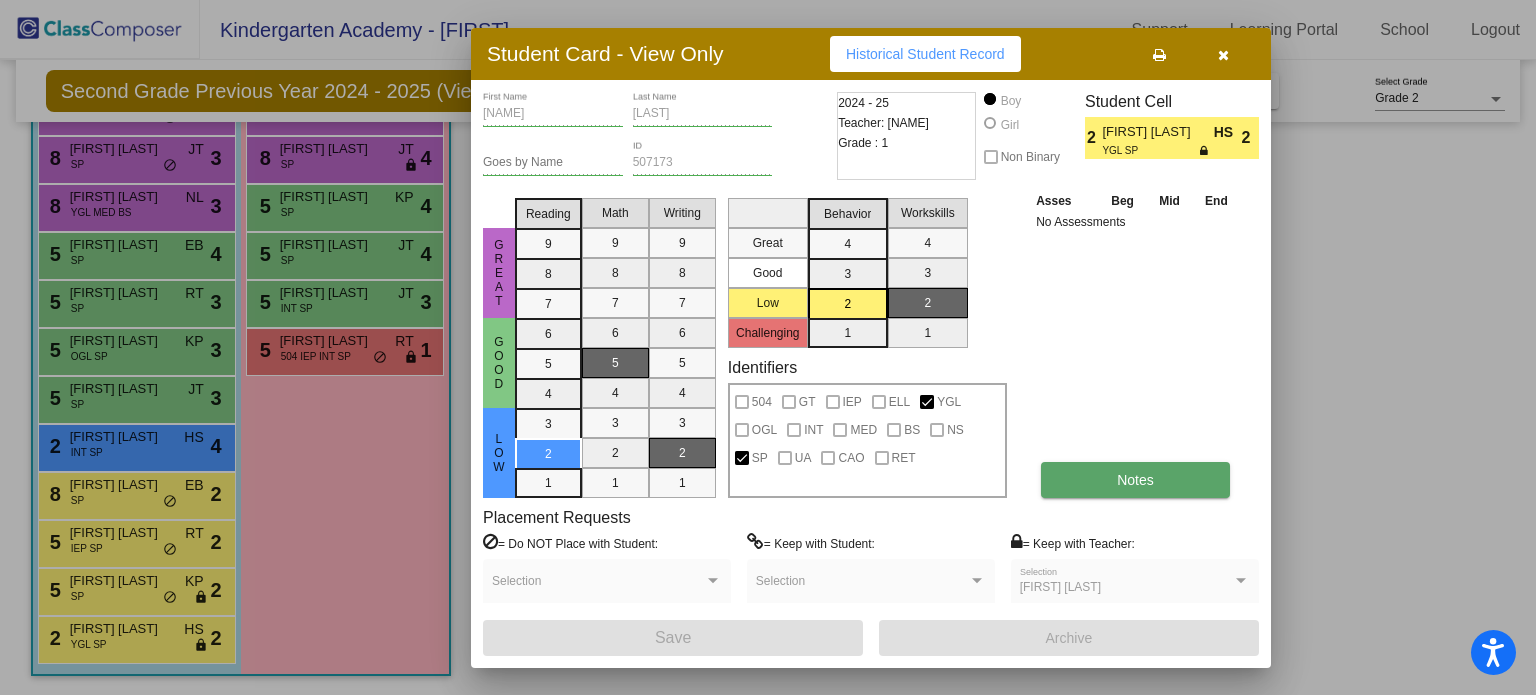 click on "Notes" at bounding box center [1135, 480] 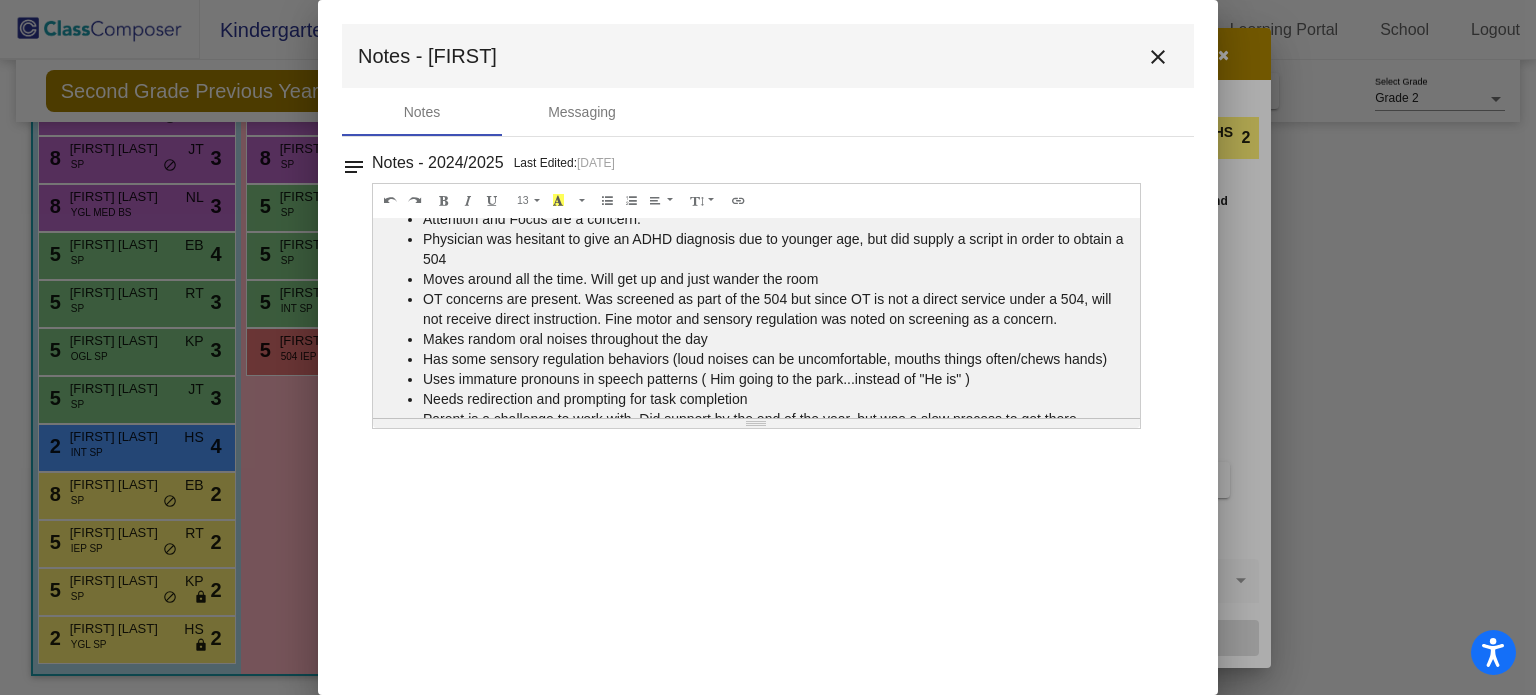 scroll, scrollTop: 0, scrollLeft: 0, axis: both 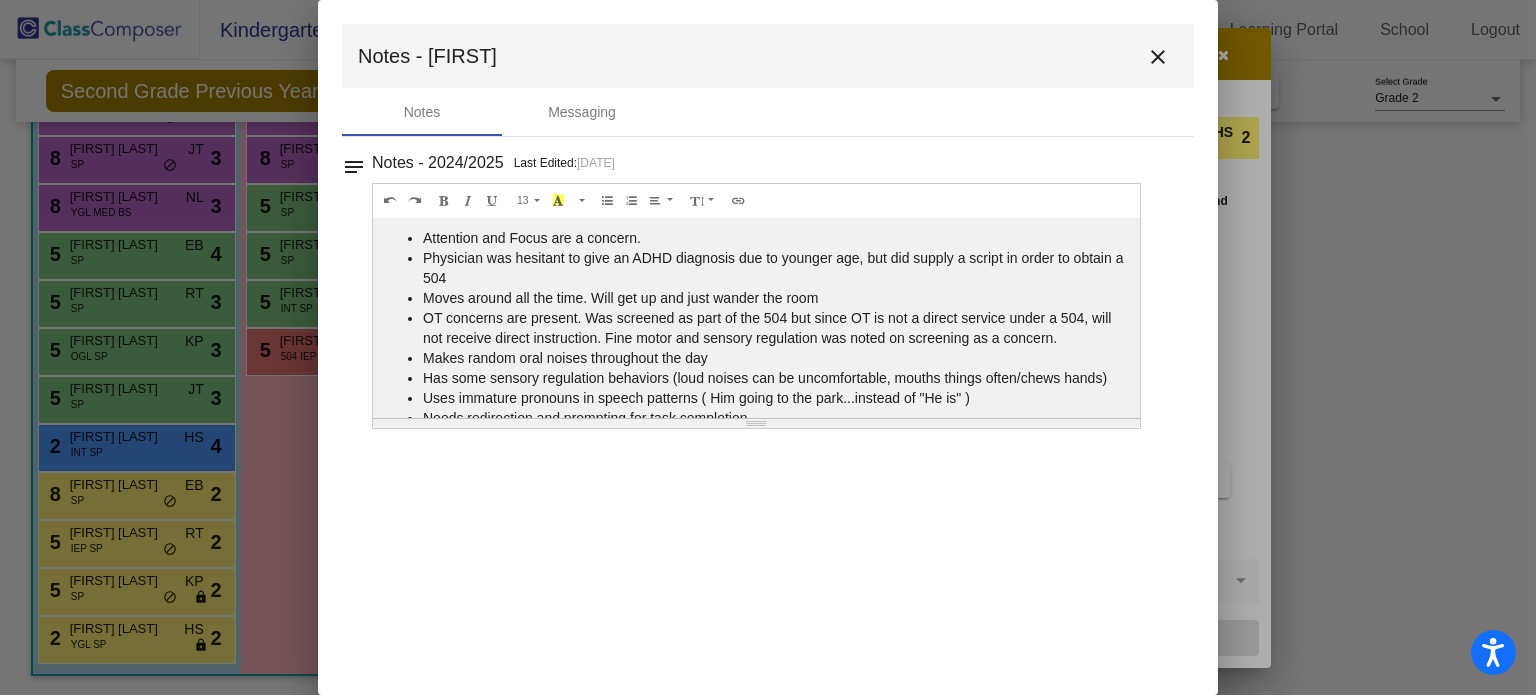 click on "close" at bounding box center (1158, 57) 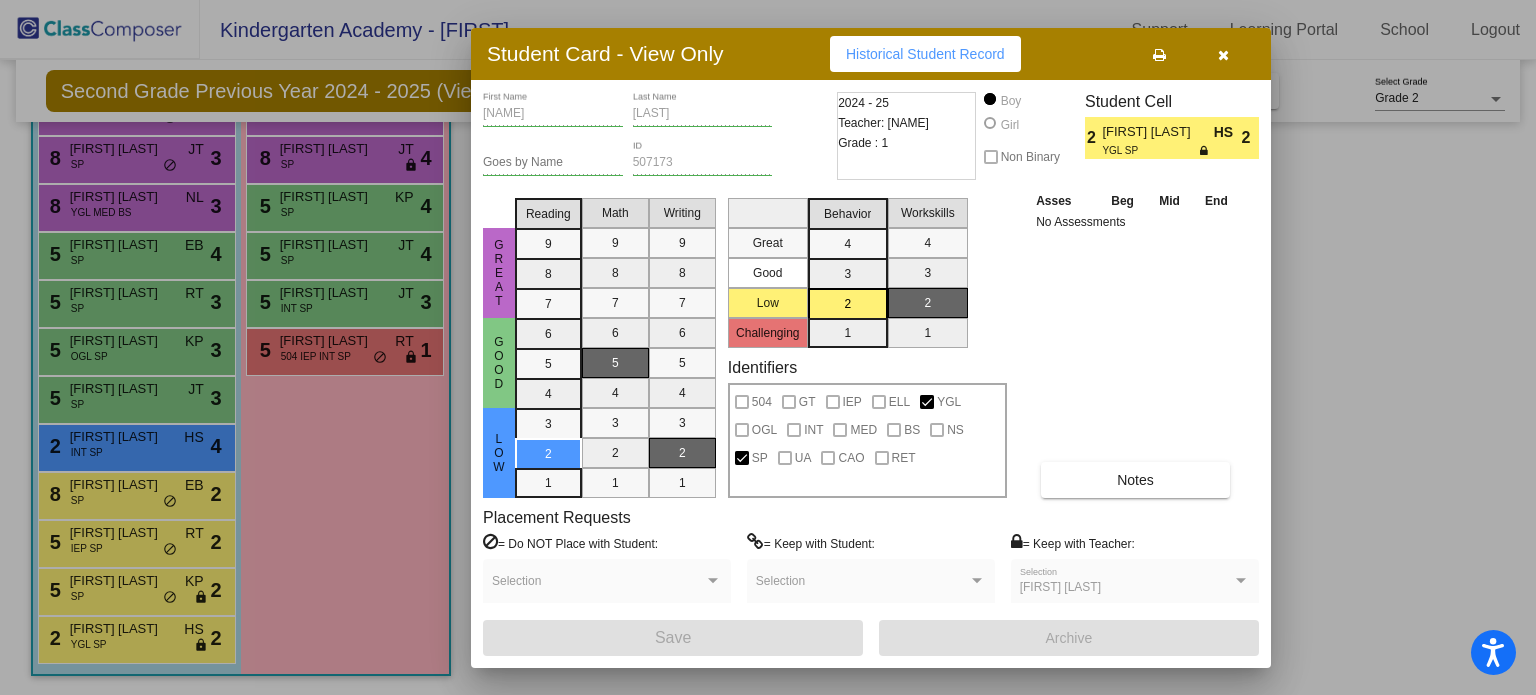 click at bounding box center (1223, 54) 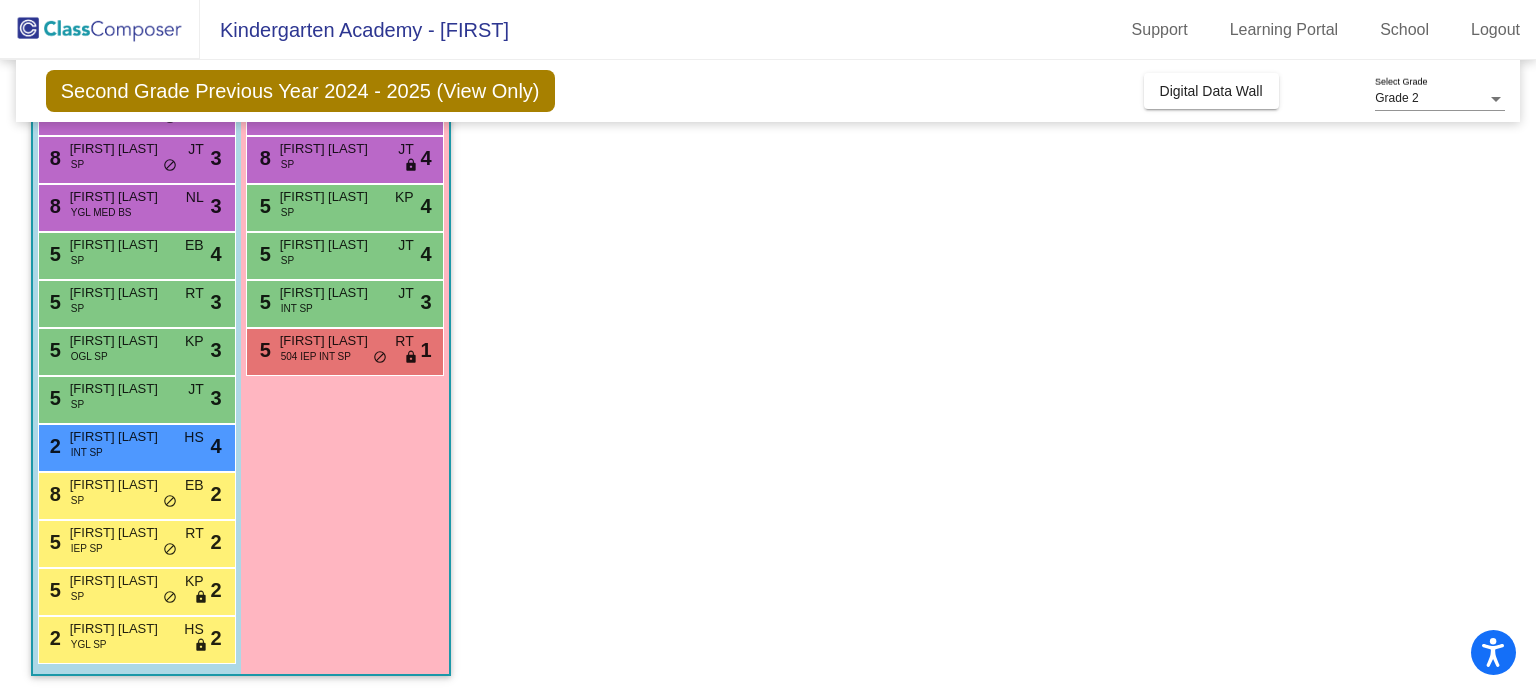 scroll, scrollTop: 0, scrollLeft: 0, axis: both 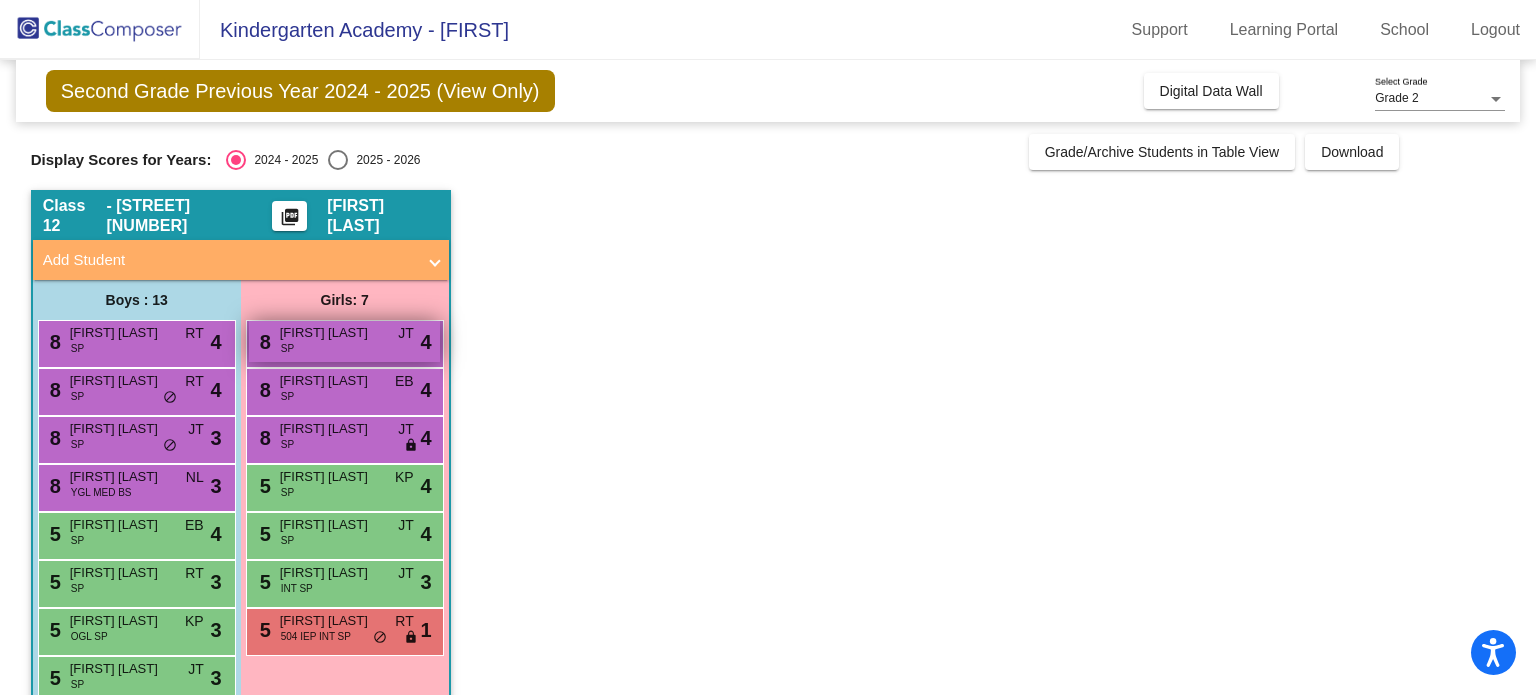 click on "Bristol Bemesderfer" at bounding box center [330, 333] 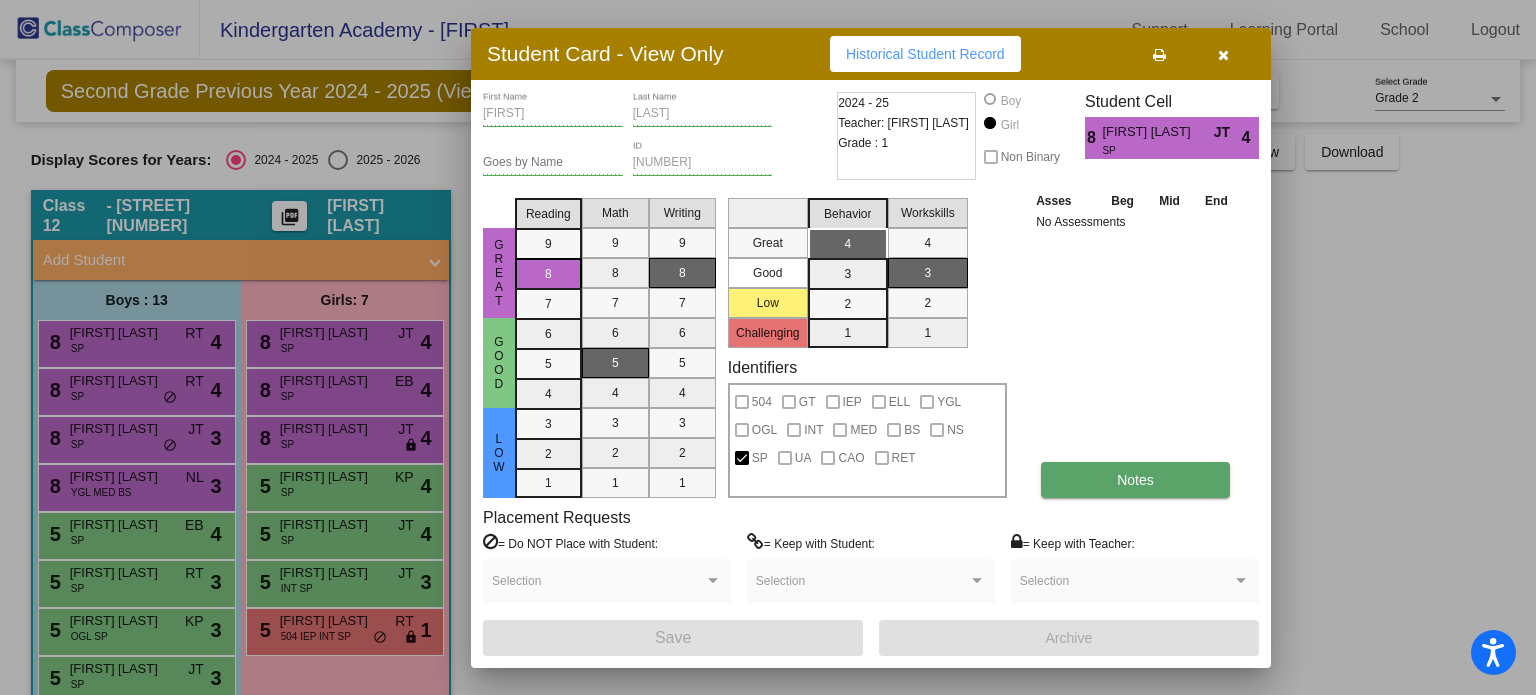 click on "Notes" at bounding box center (1135, 480) 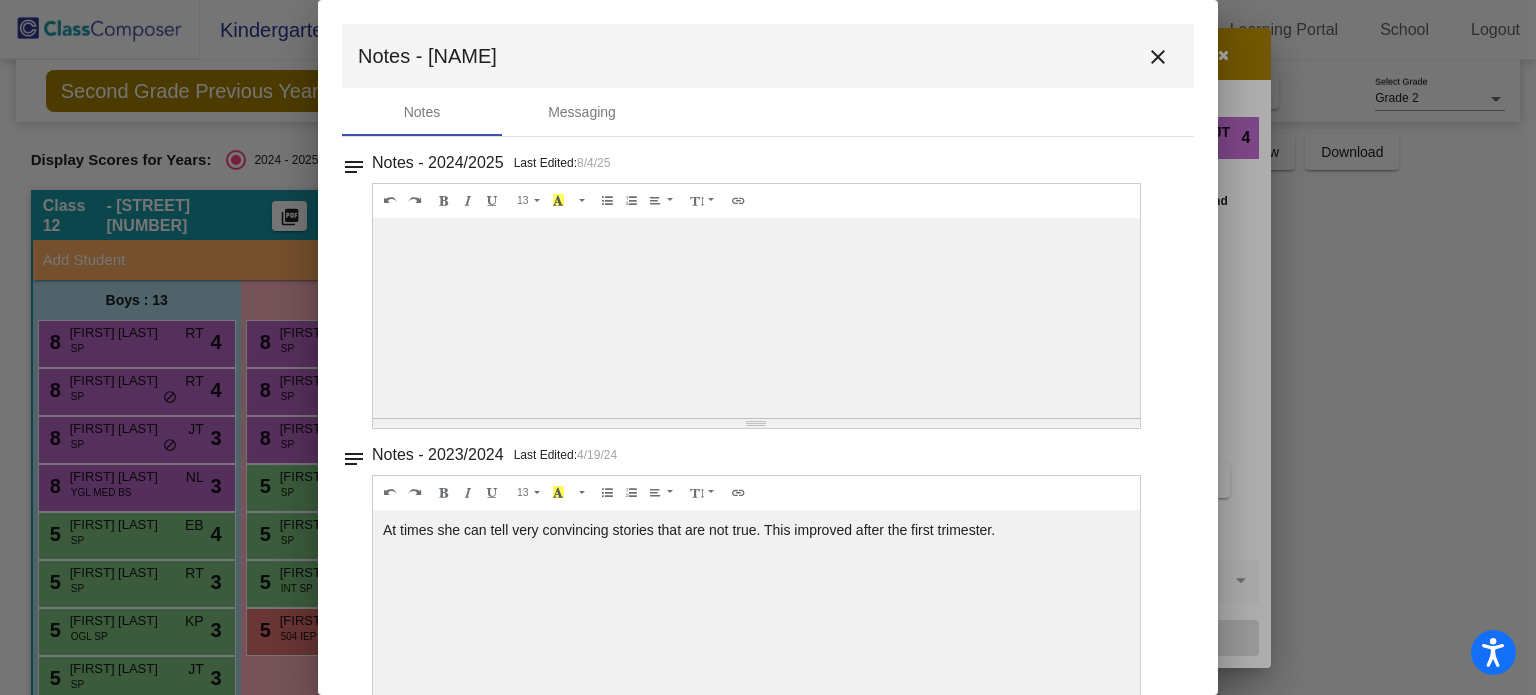 click on "close" at bounding box center [1158, 57] 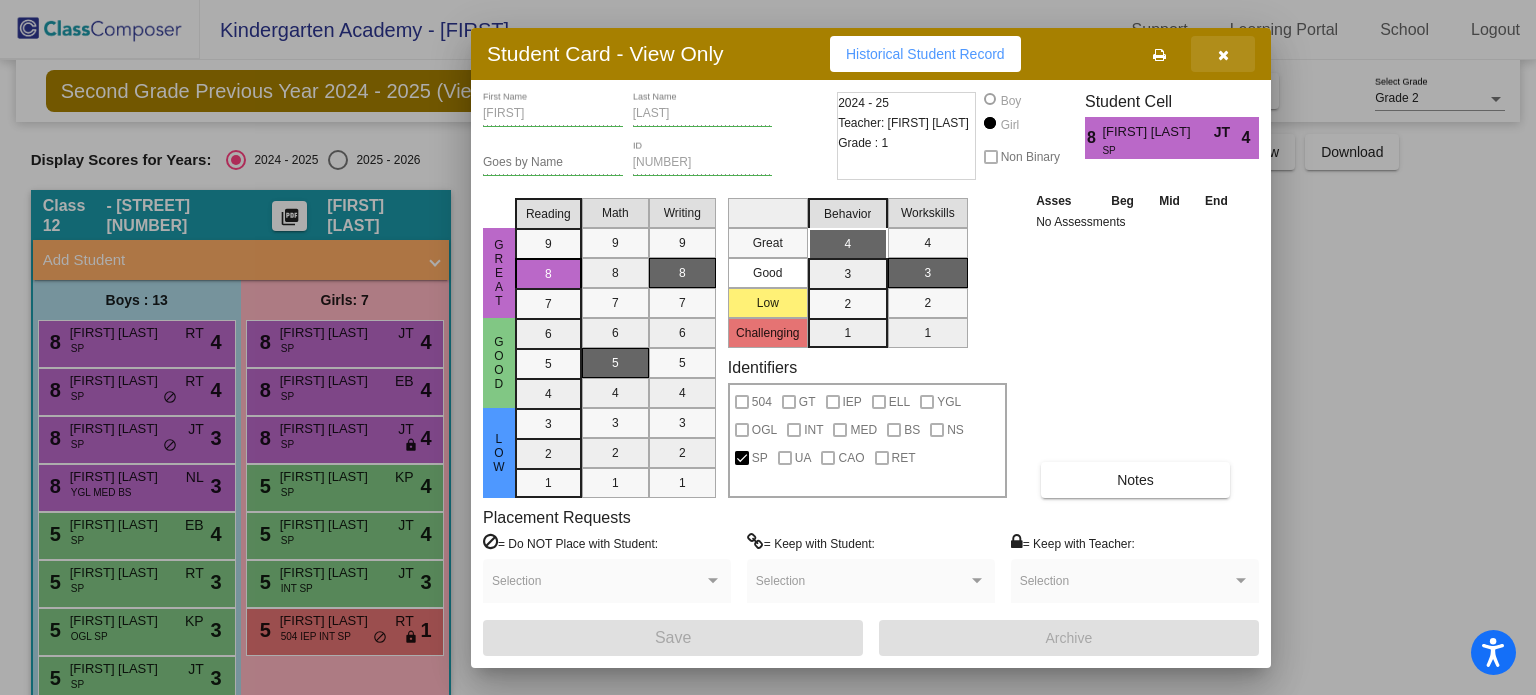 click at bounding box center (1223, 55) 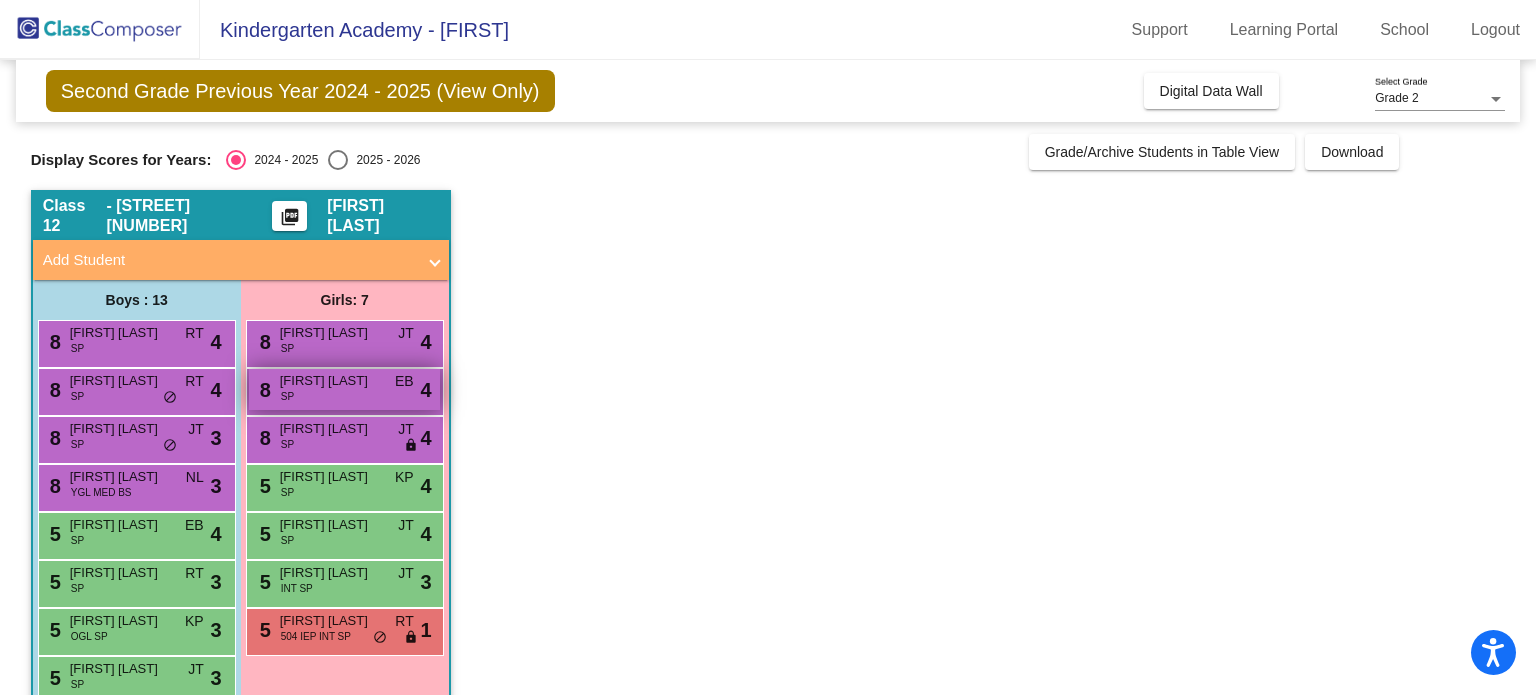 click on "Eliza Bell" at bounding box center (330, 381) 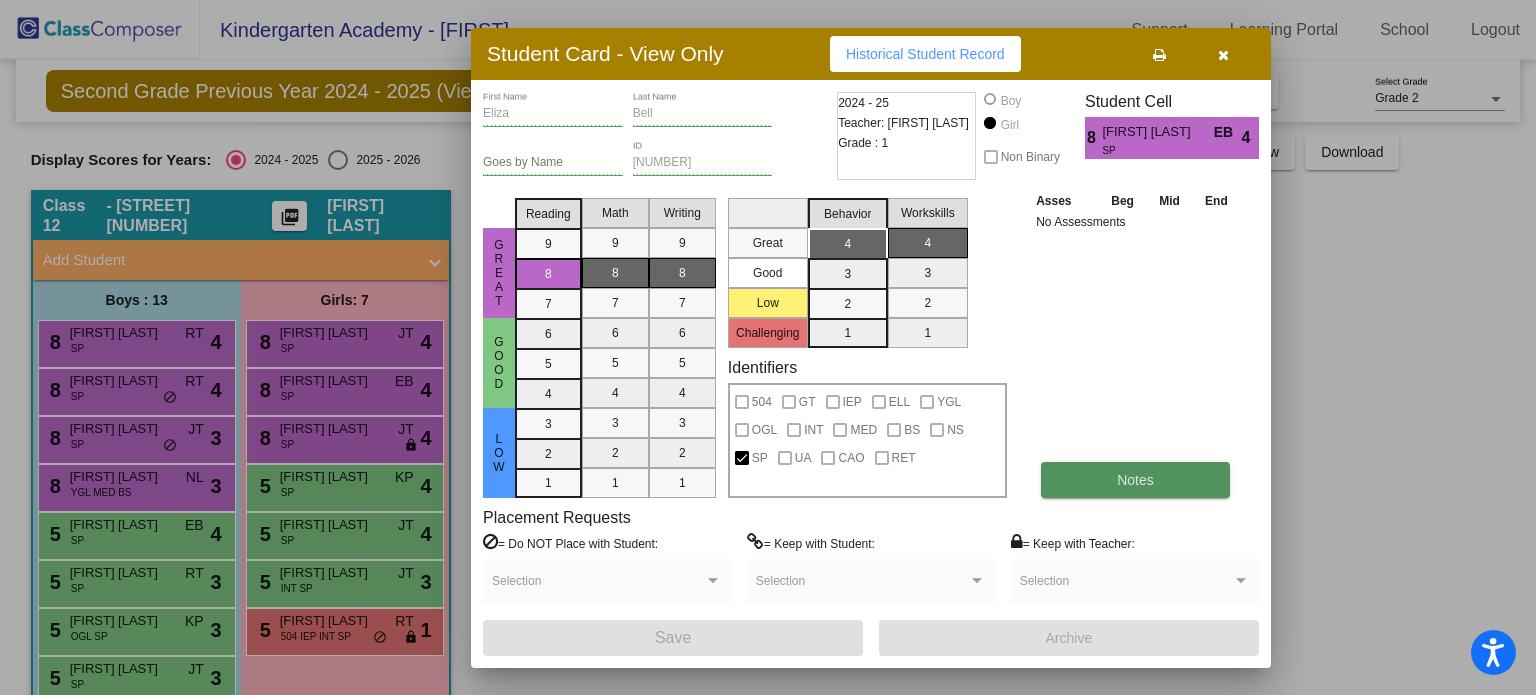 click on "Notes" at bounding box center (1135, 480) 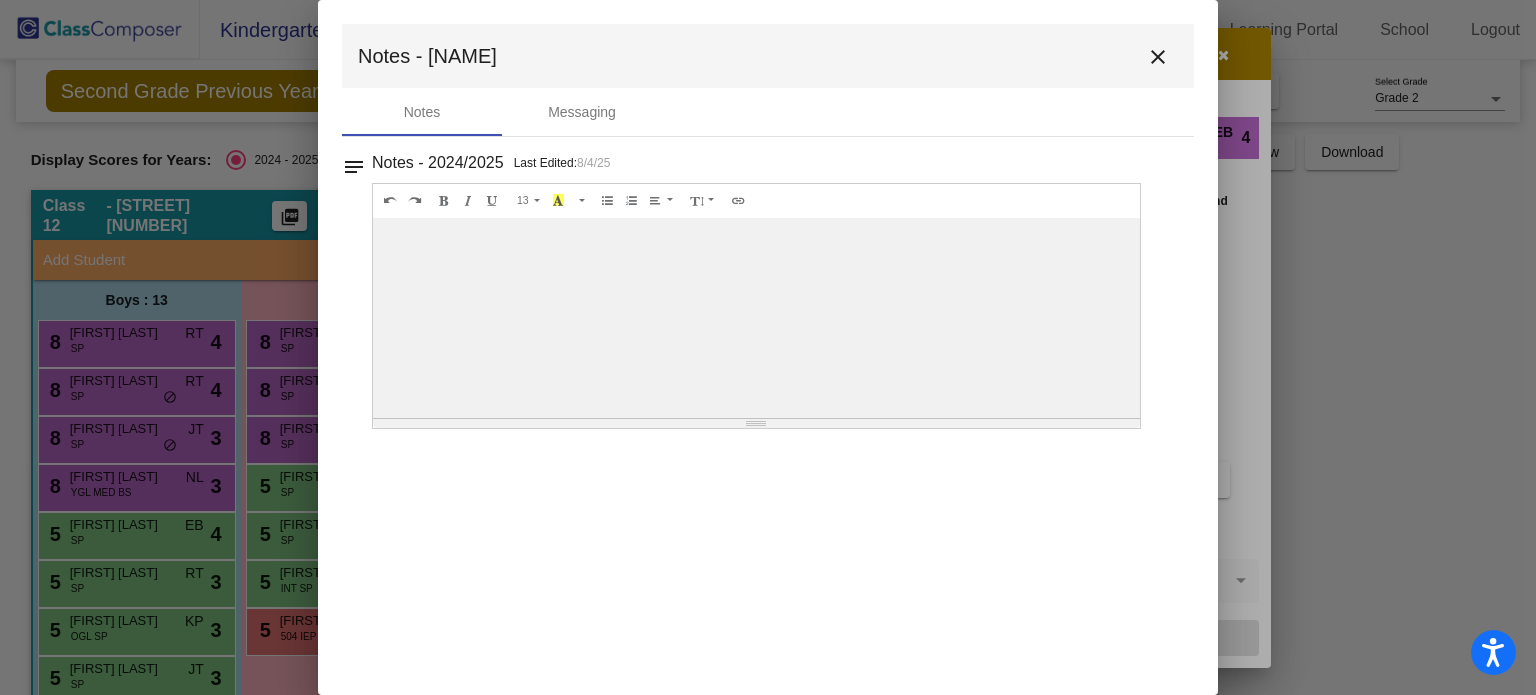 click on "close" at bounding box center [1158, 56] 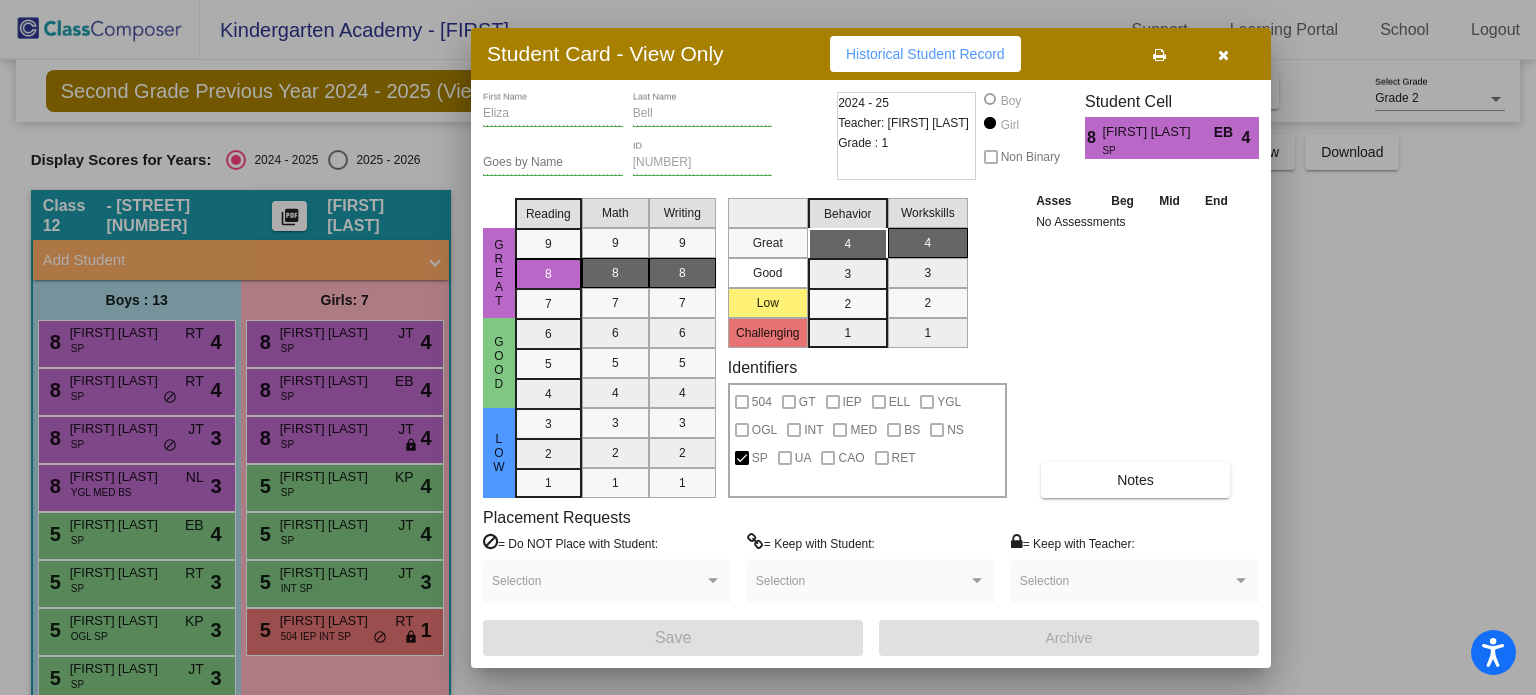 click at bounding box center [1223, 55] 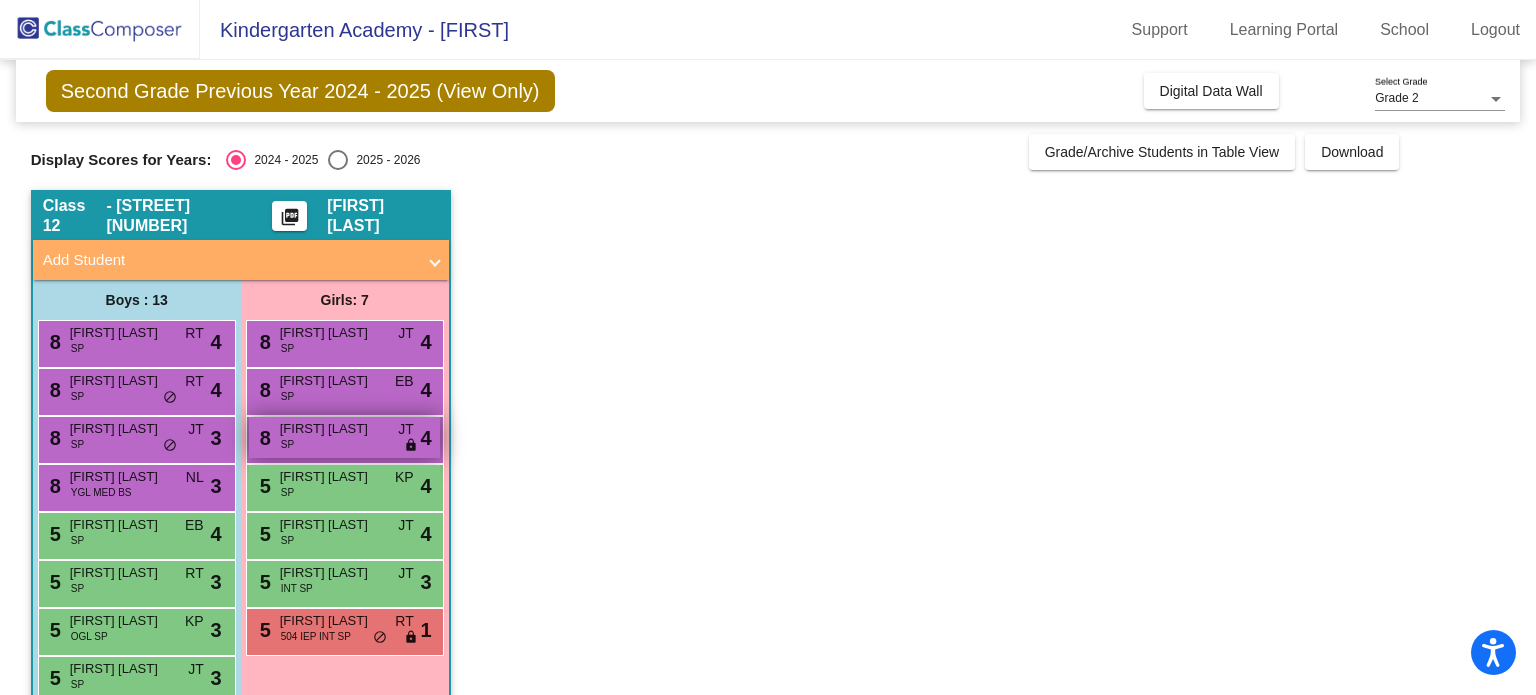 click on "Hadley Smith" at bounding box center [330, 429] 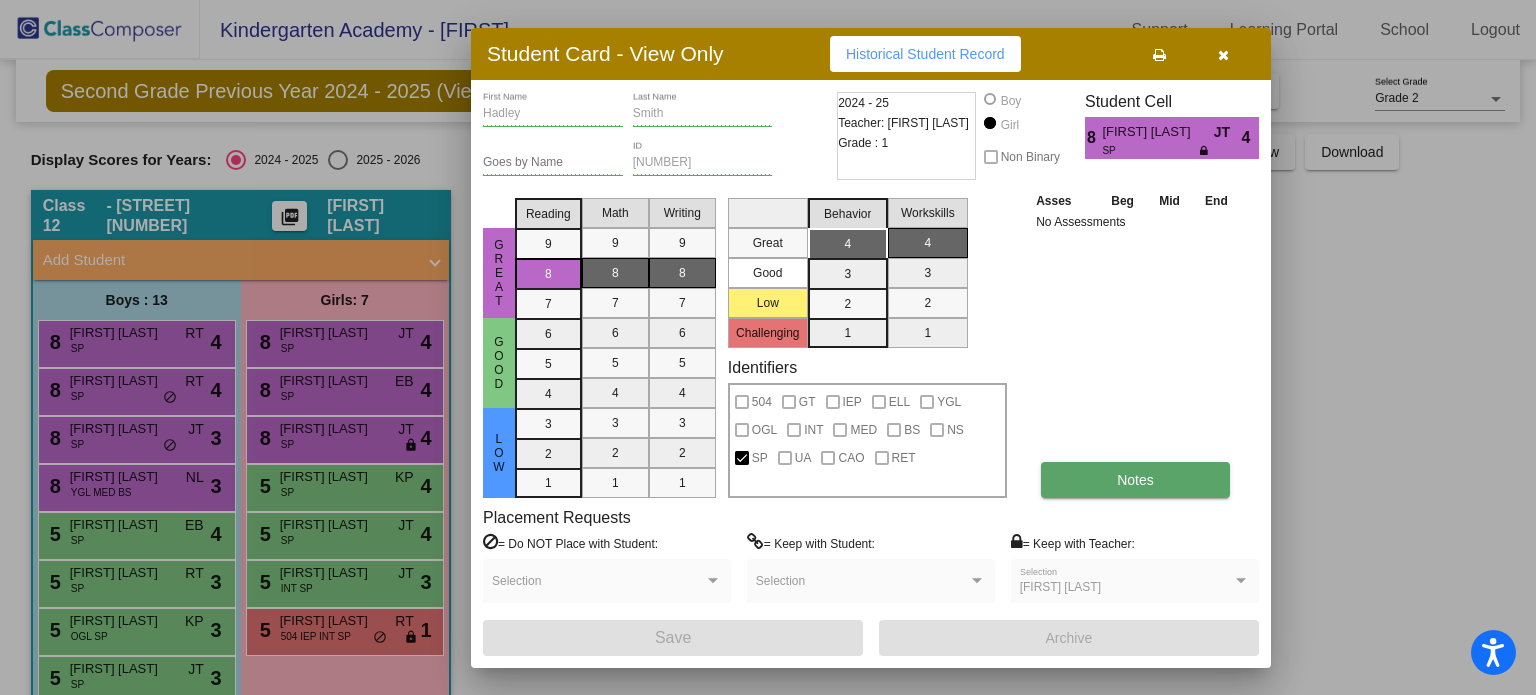click on "Notes" at bounding box center (1135, 480) 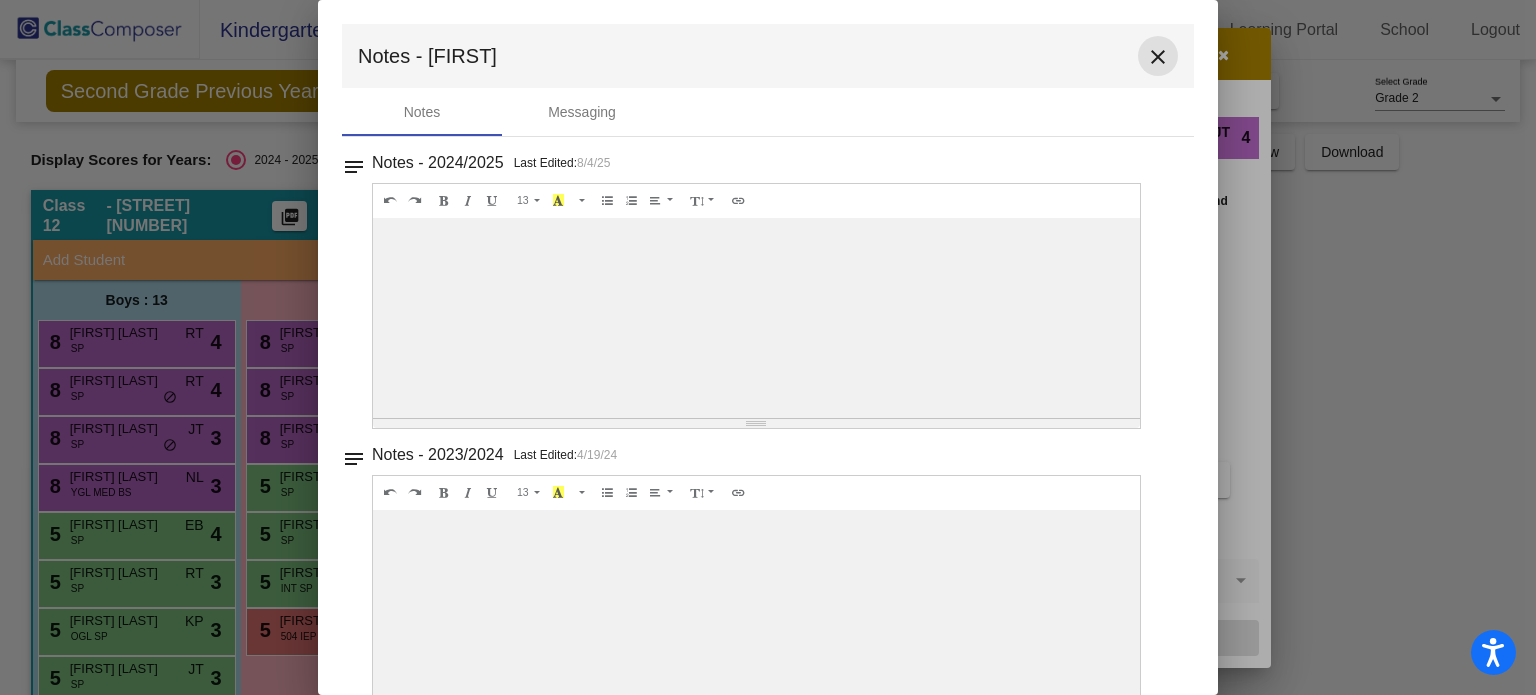 click on "close" at bounding box center [1158, 57] 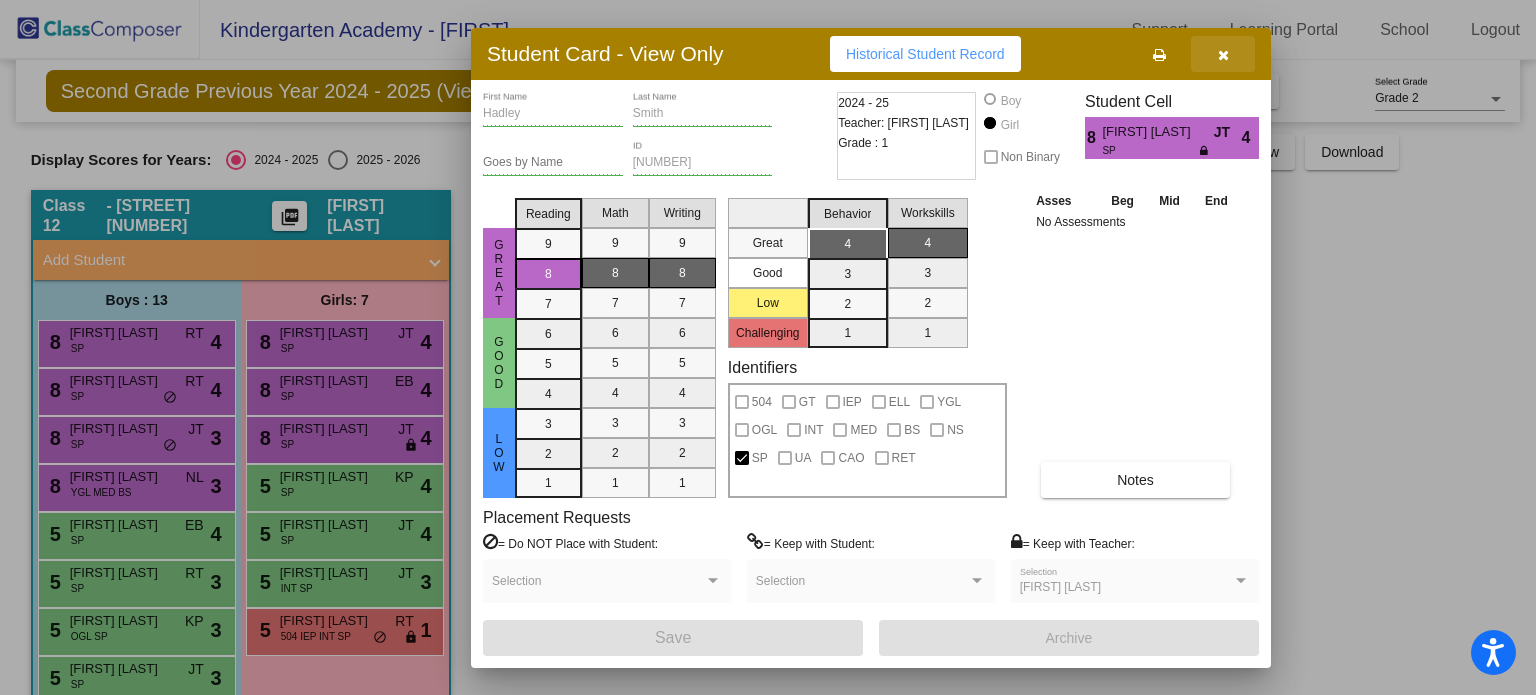 click at bounding box center (1223, 54) 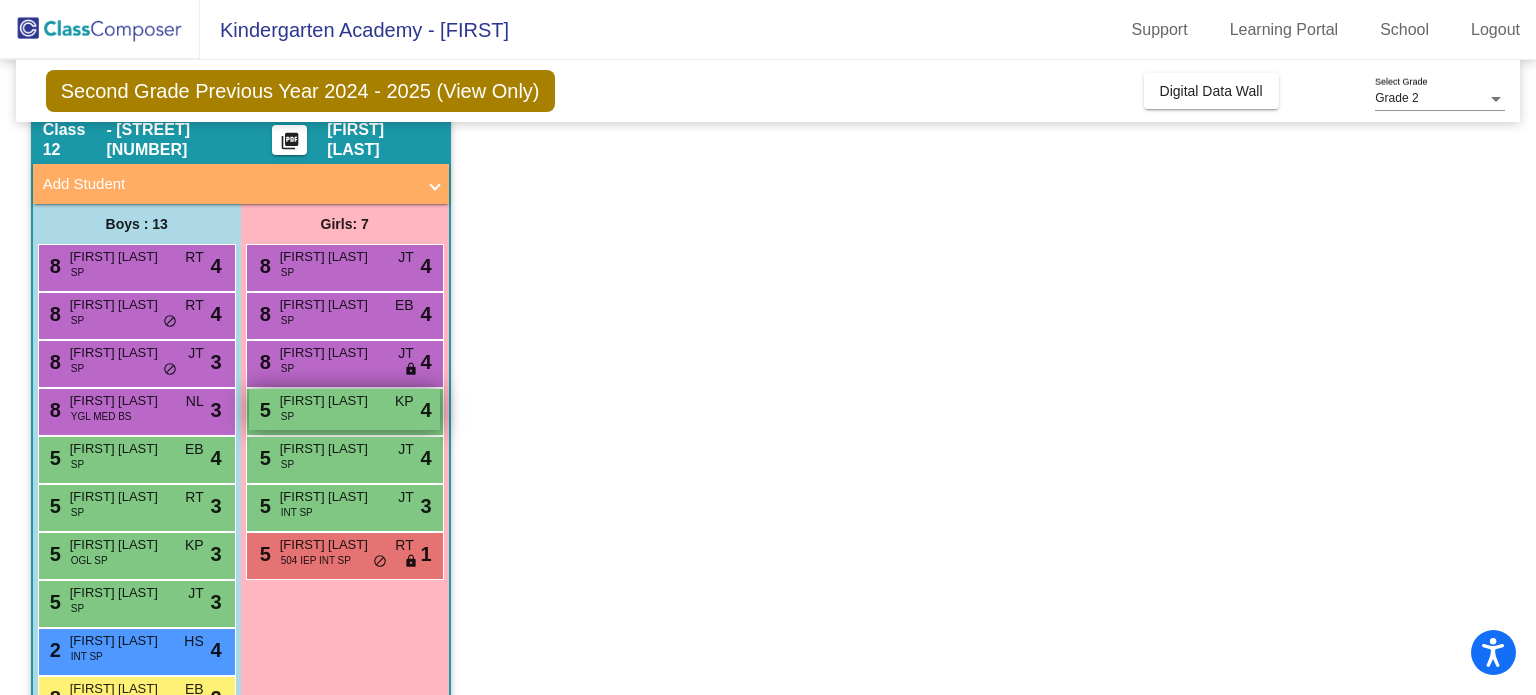 scroll, scrollTop: 75, scrollLeft: 0, axis: vertical 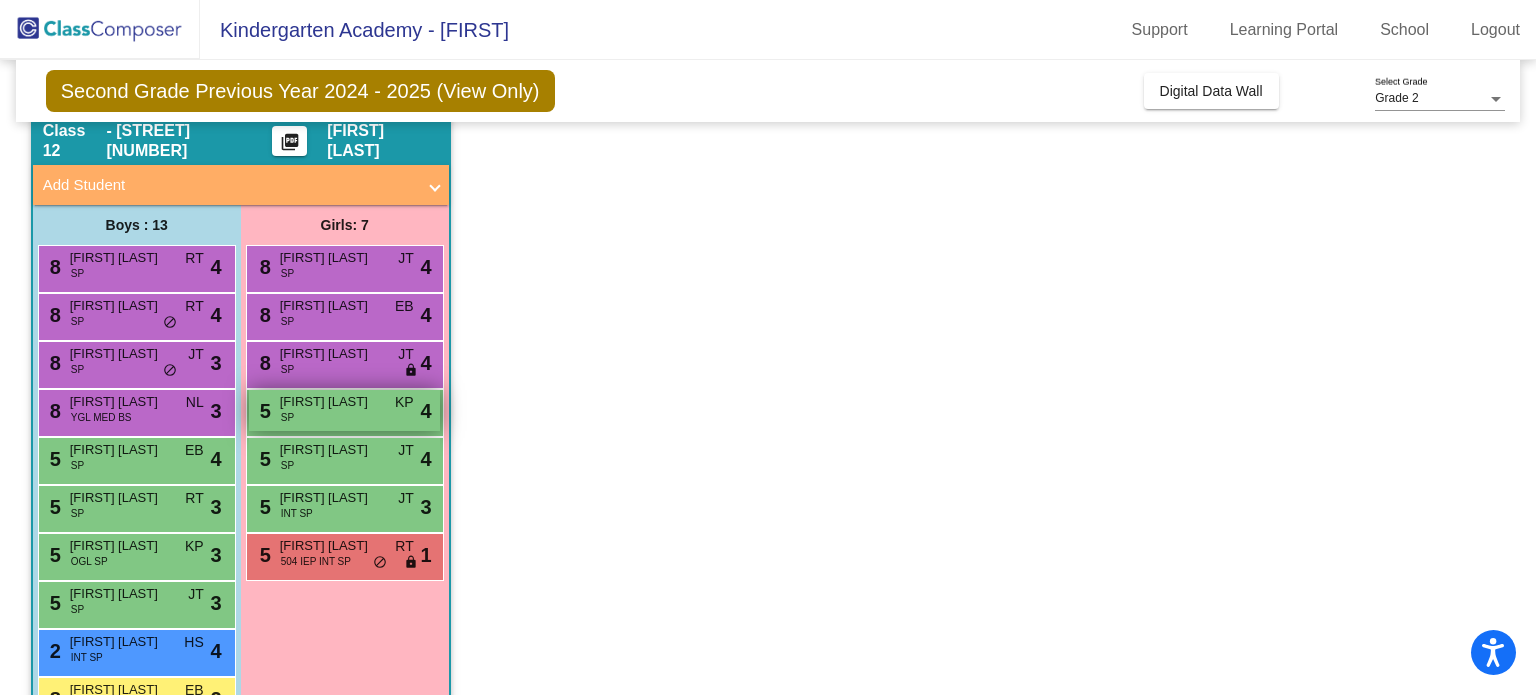 click on "5 Alice Leister SP KP lock do_not_disturb_alt 4" at bounding box center (344, 410) 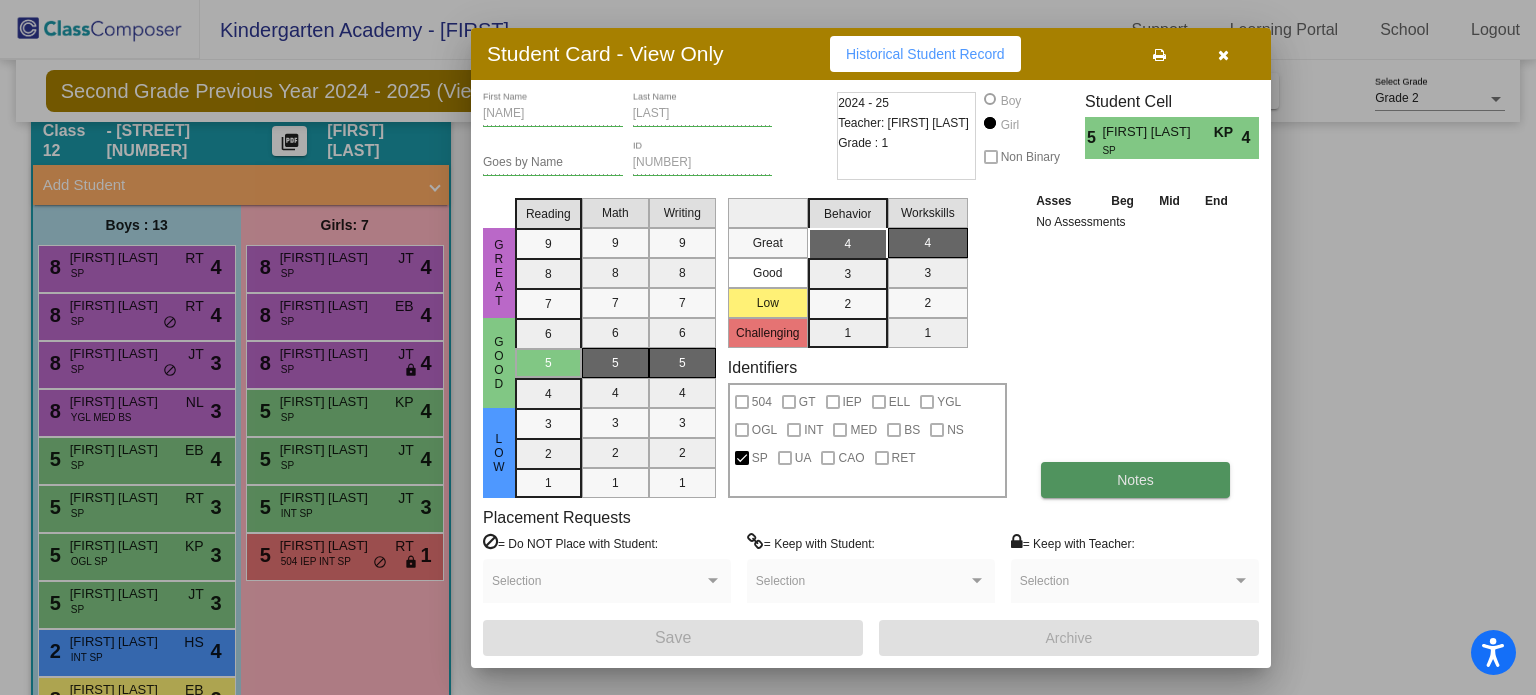 click on "Notes" at bounding box center (1135, 480) 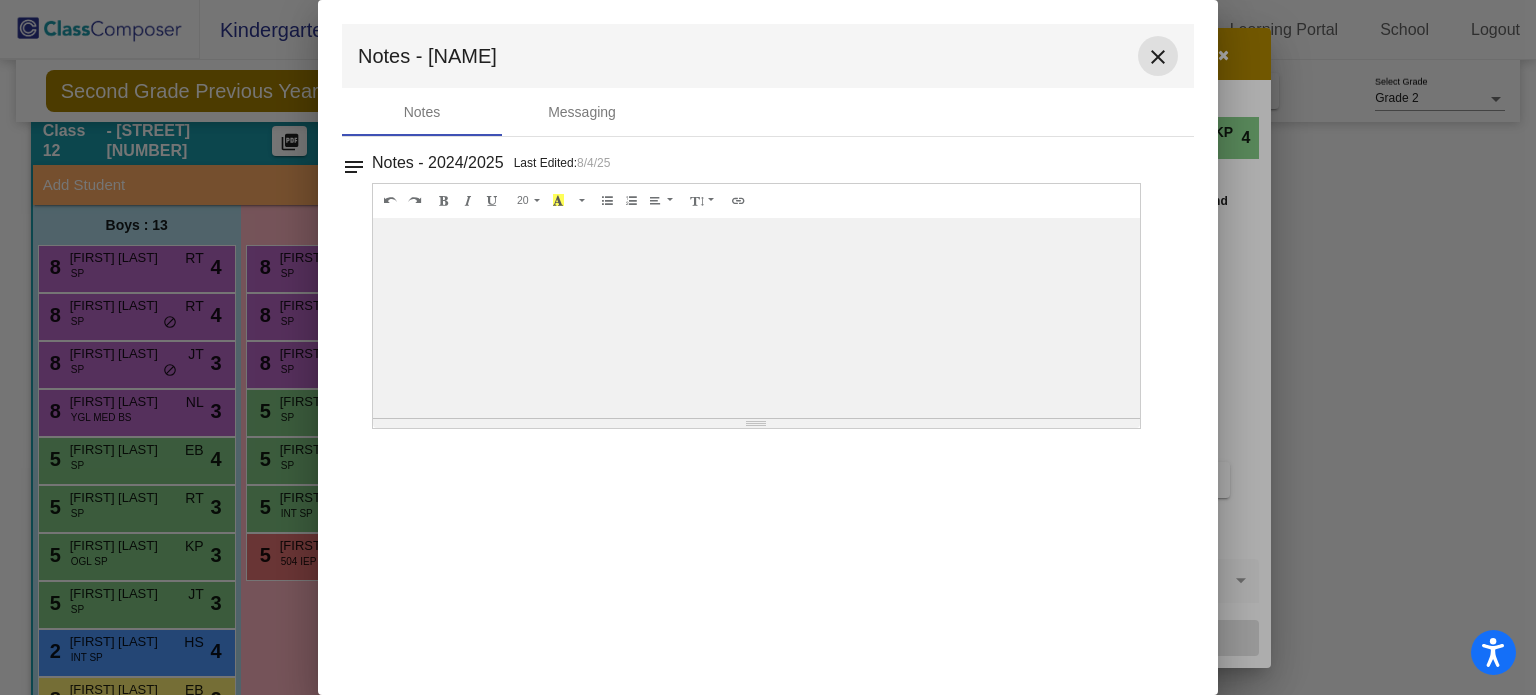 click on "close" at bounding box center (1158, 57) 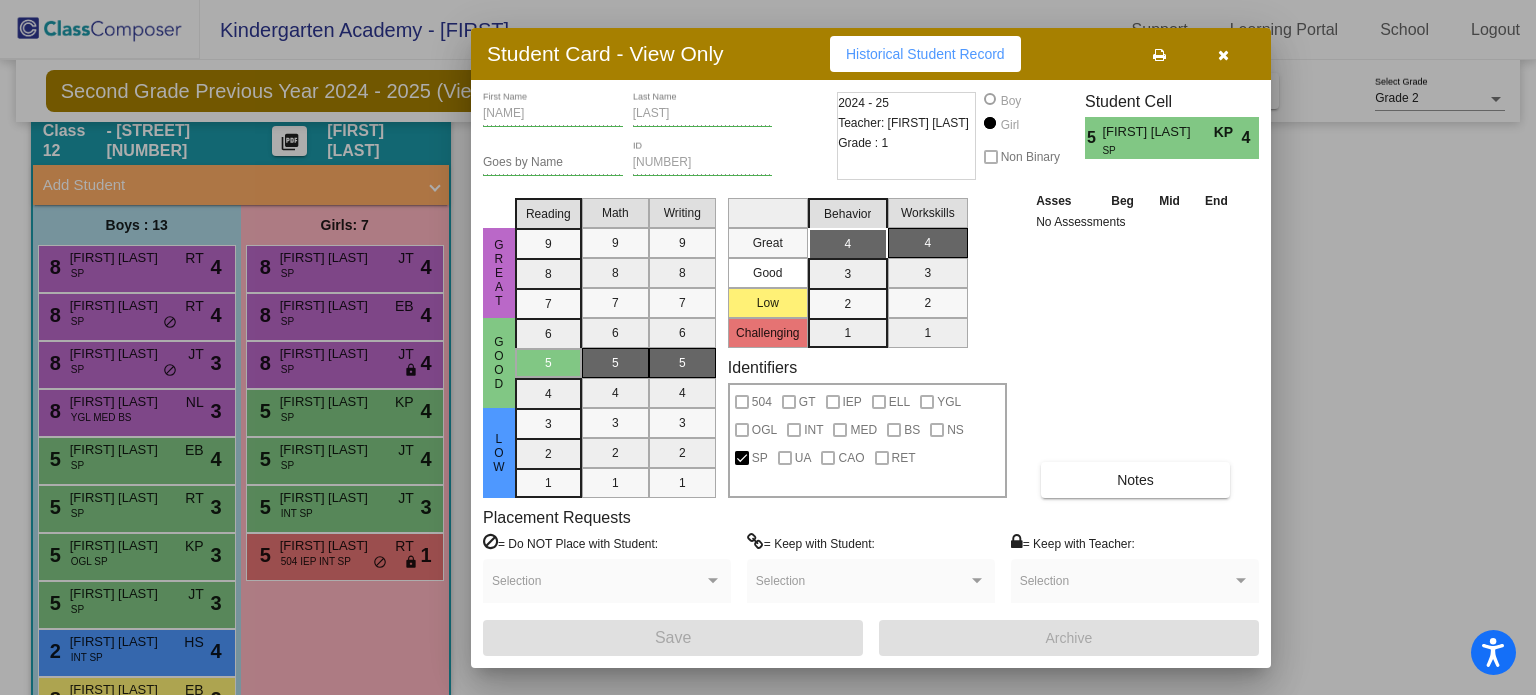 click at bounding box center (1223, 54) 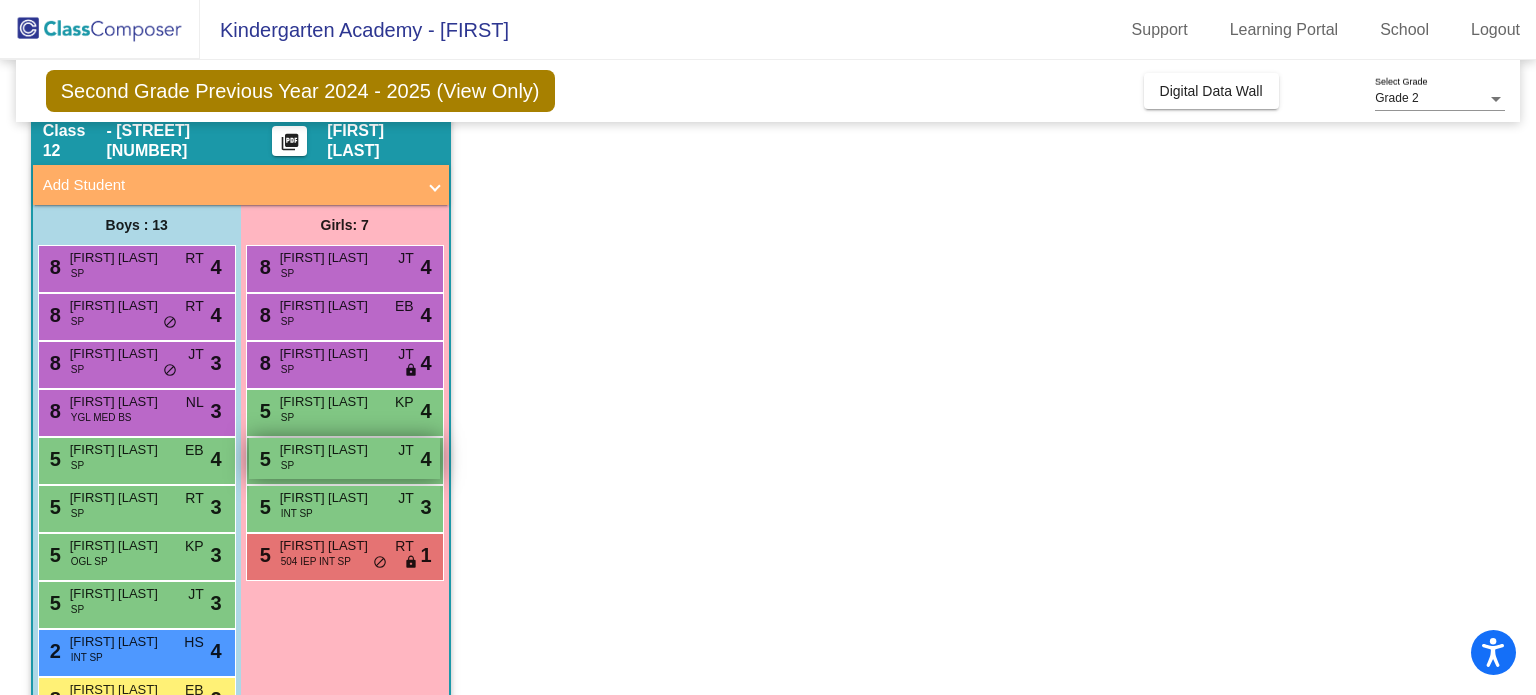 click on "Jordyn Scott" at bounding box center [330, 450] 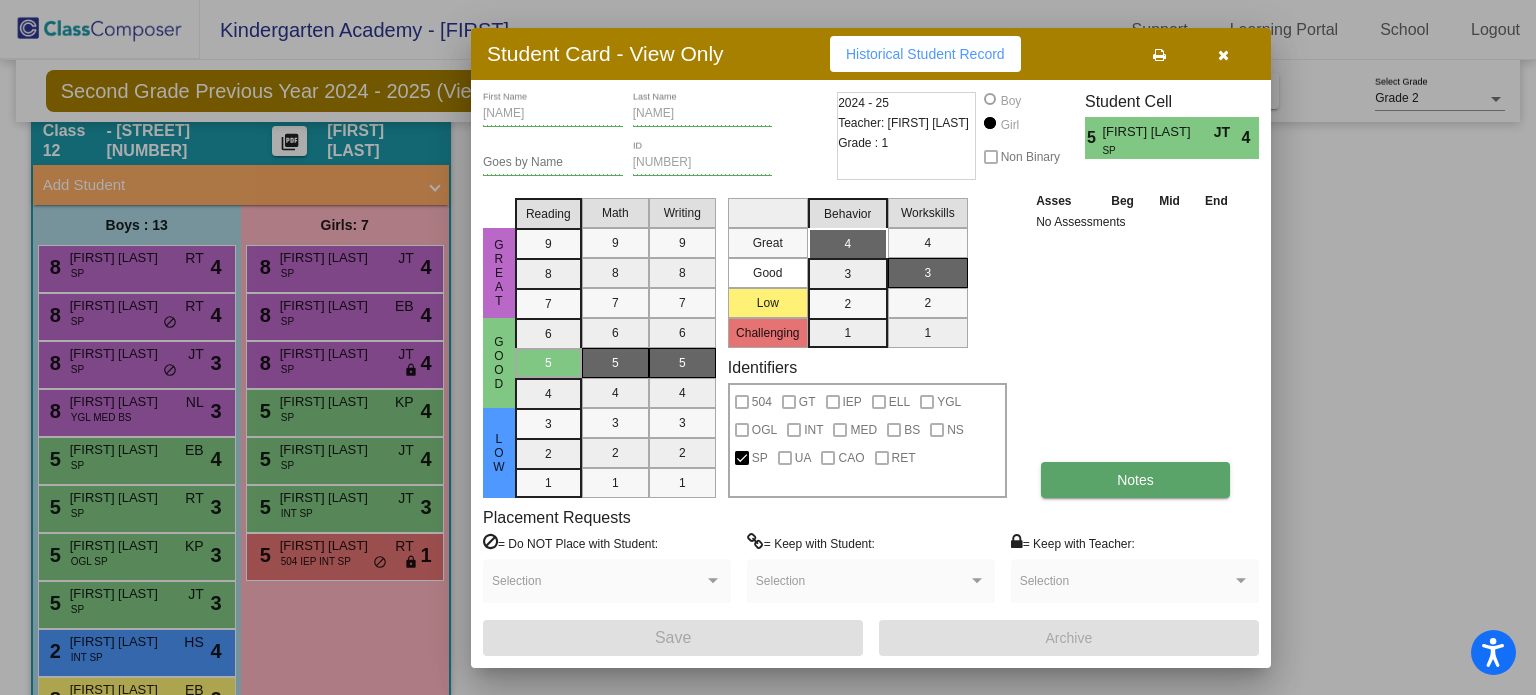 click on "Notes" at bounding box center [1135, 480] 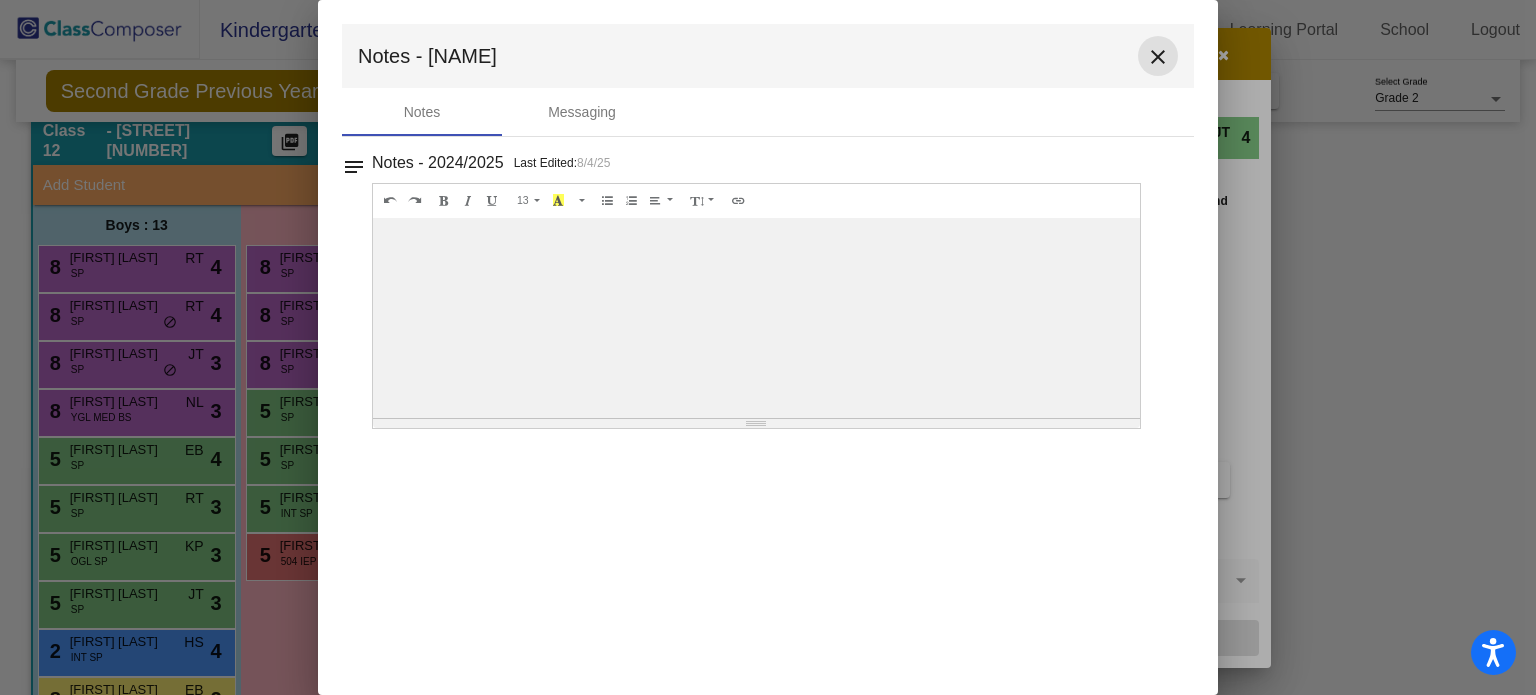 click on "close" at bounding box center [1158, 57] 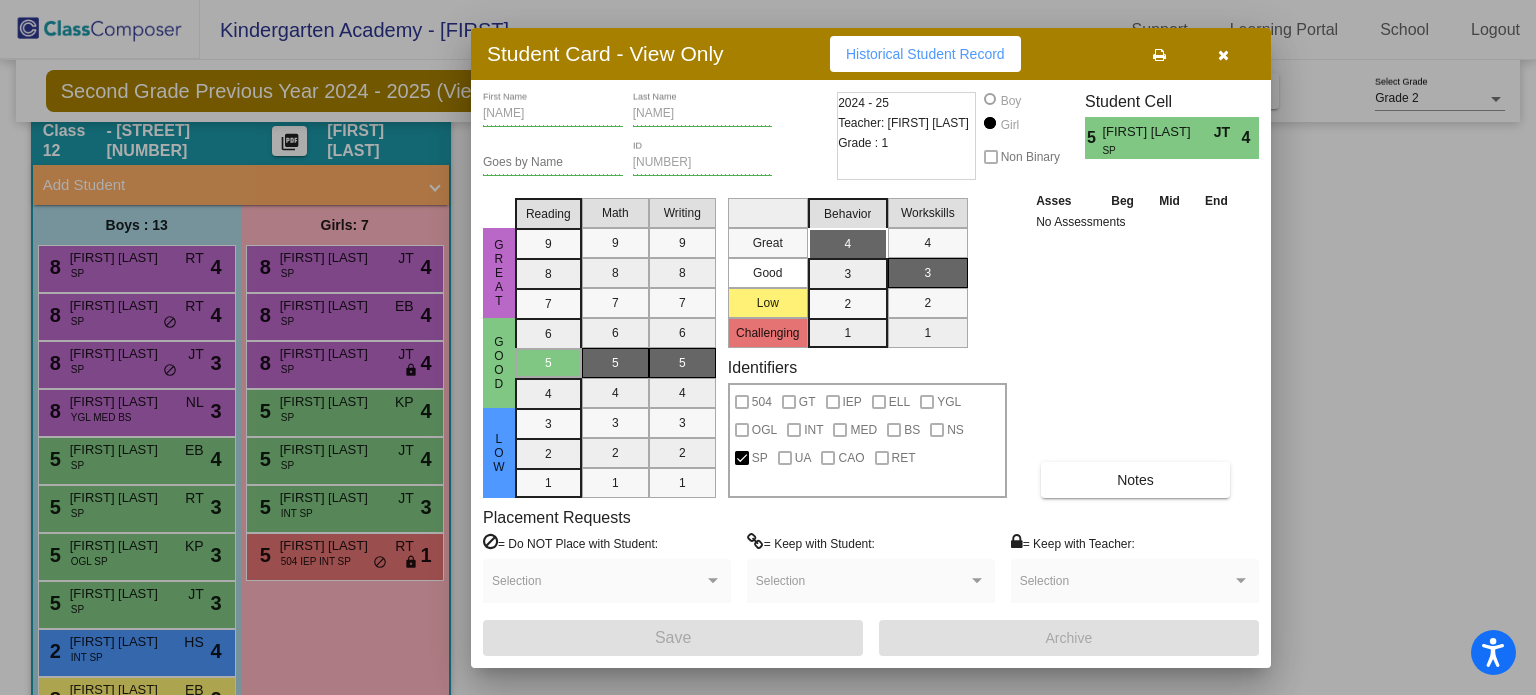 click at bounding box center [1223, 54] 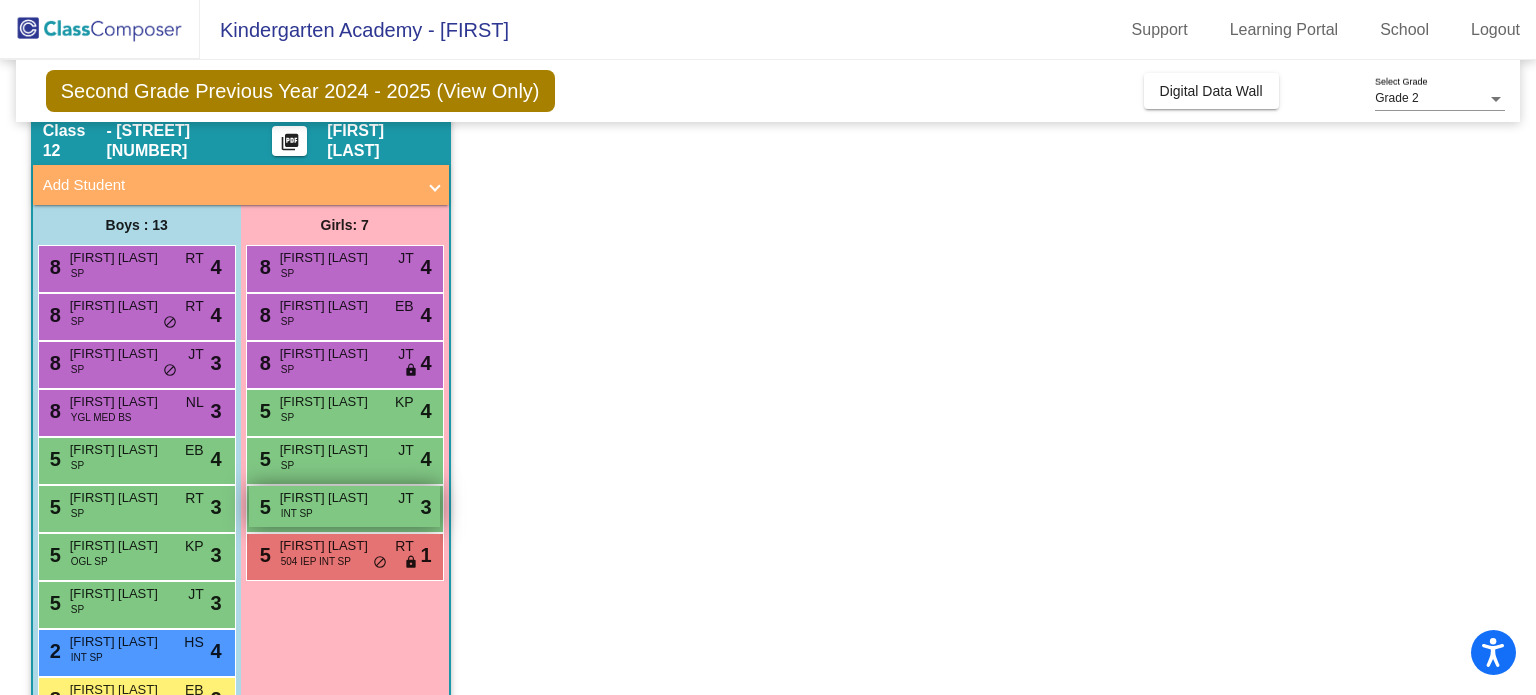 click on "Margaret Fratus" at bounding box center (330, 498) 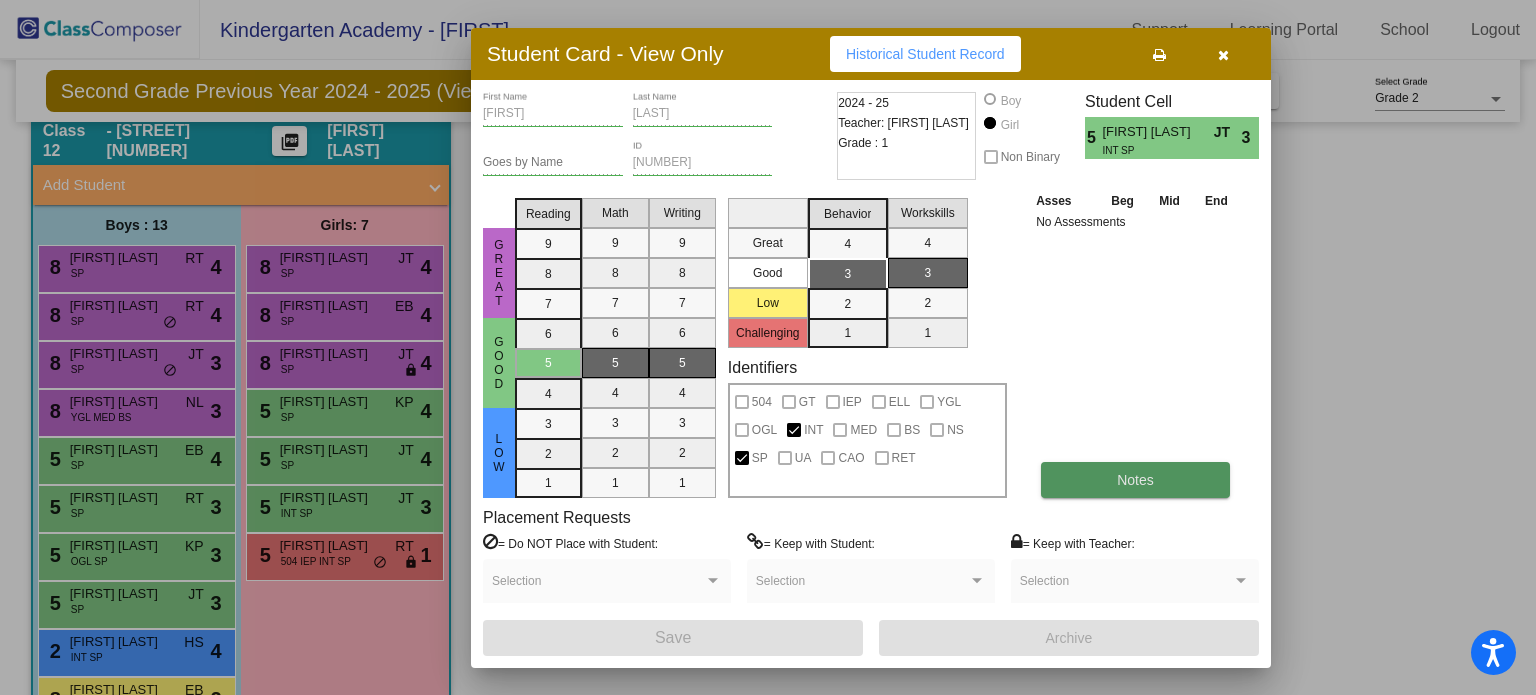 click on "Notes" at bounding box center [1135, 480] 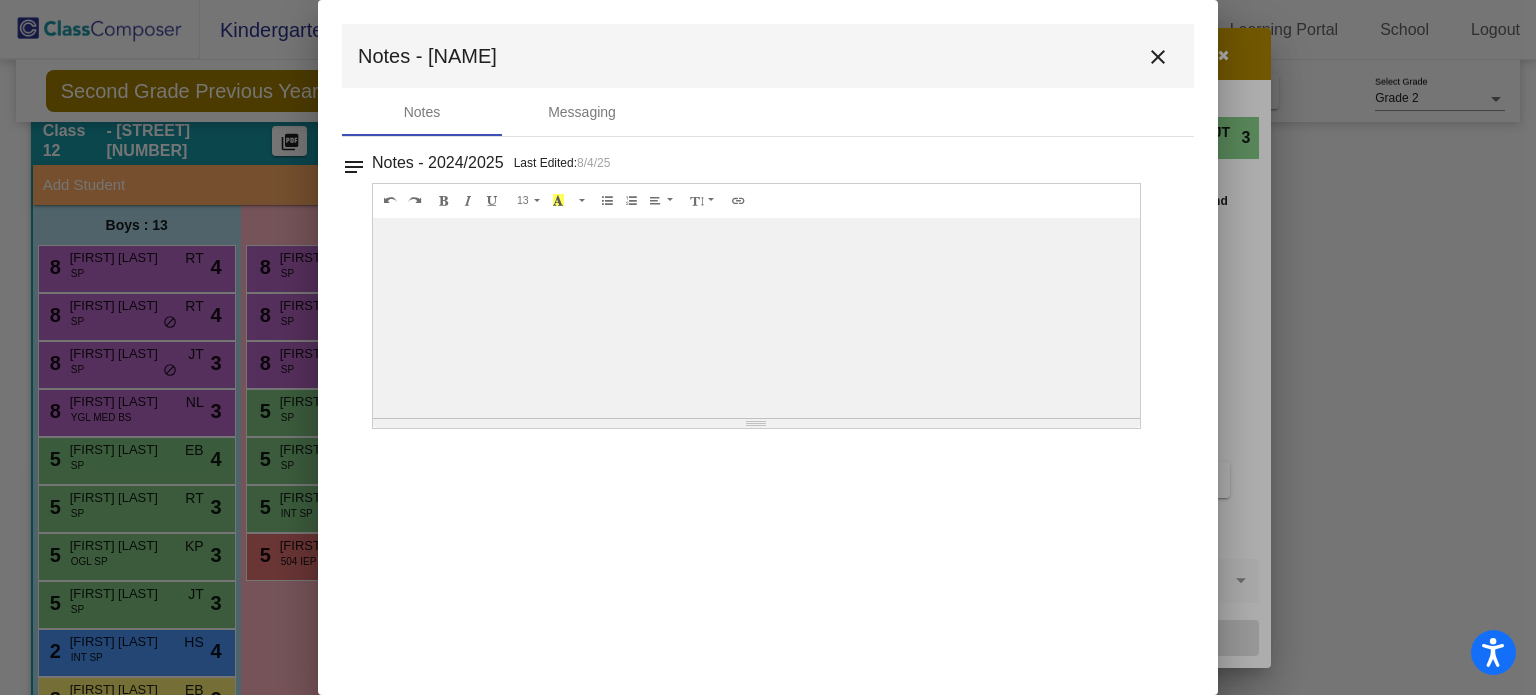 click on "close" at bounding box center (1158, 57) 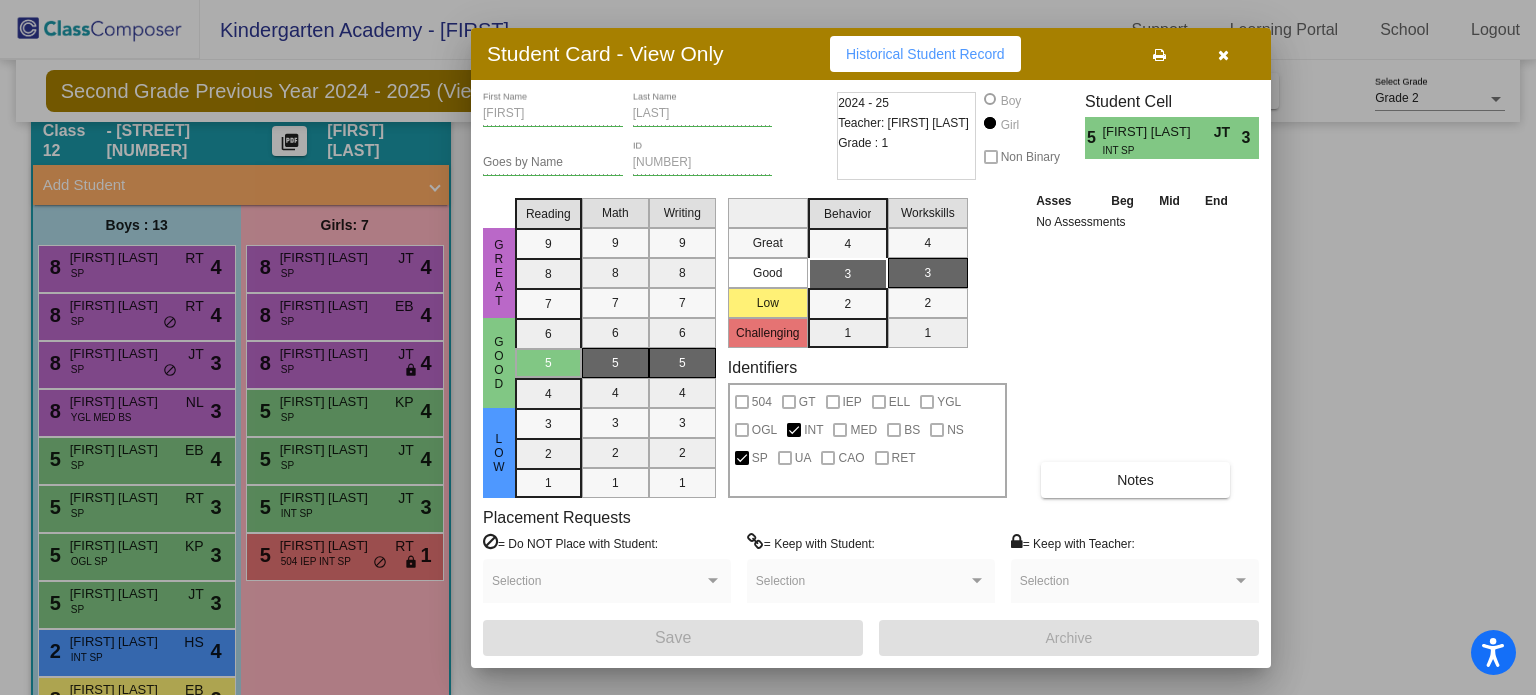 click at bounding box center (1223, 55) 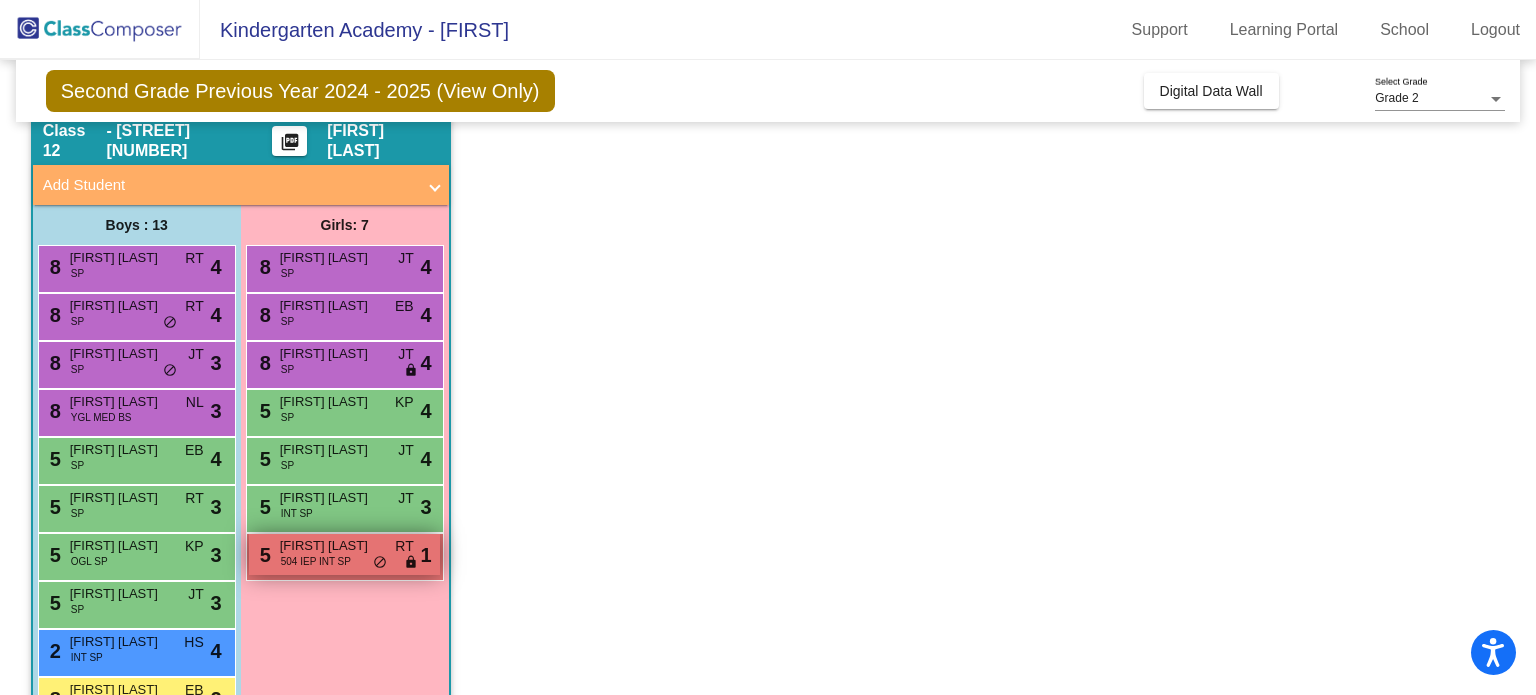 click on "Mila Shannon" at bounding box center (330, 546) 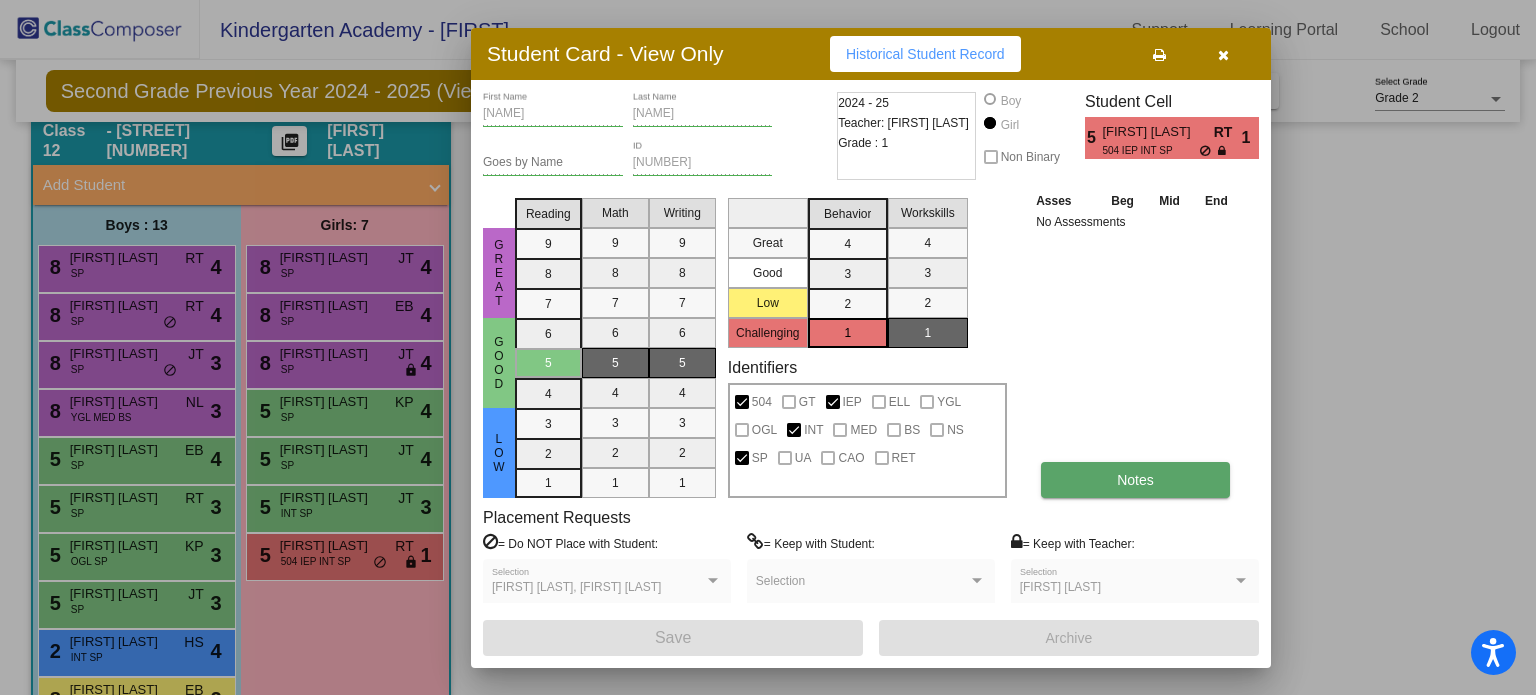 click on "Notes" at bounding box center [1135, 480] 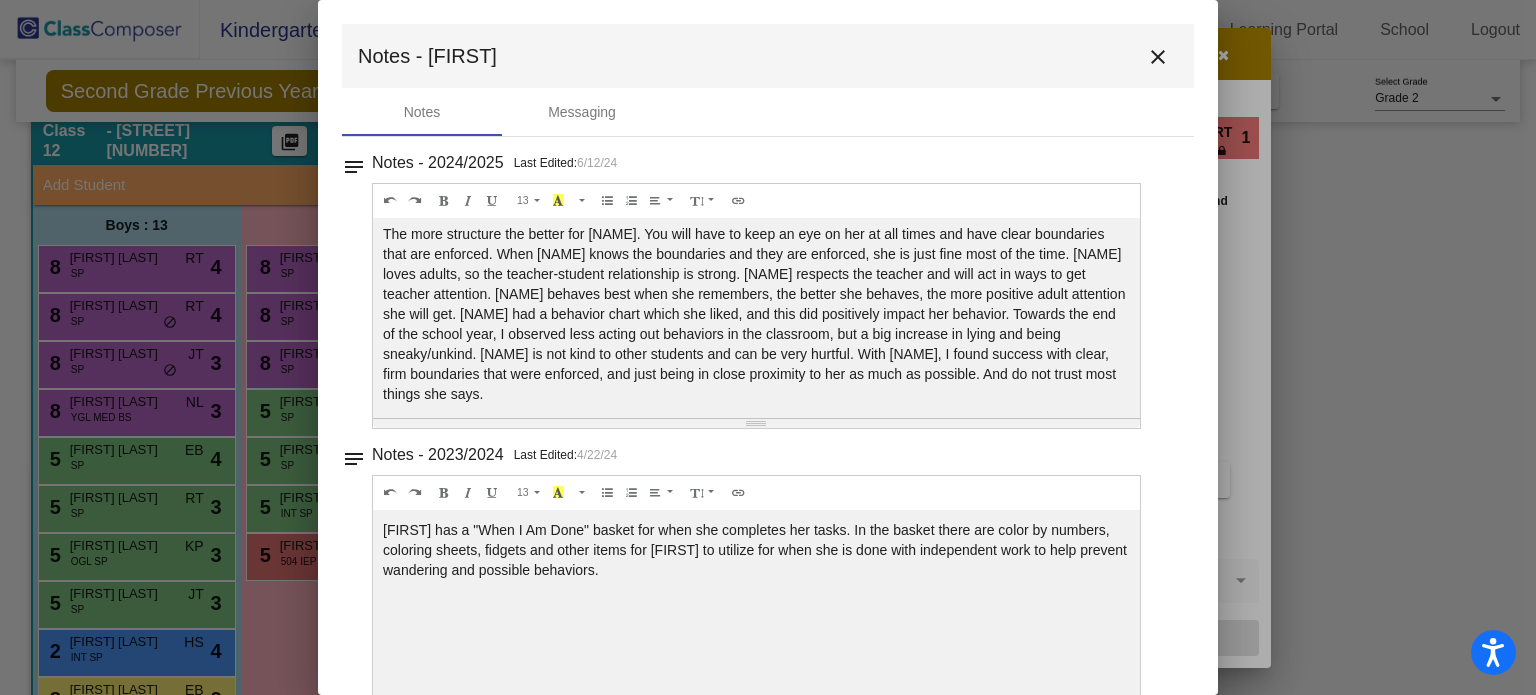 scroll, scrollTop: 44, scrollLeft: 0, axis: vertical 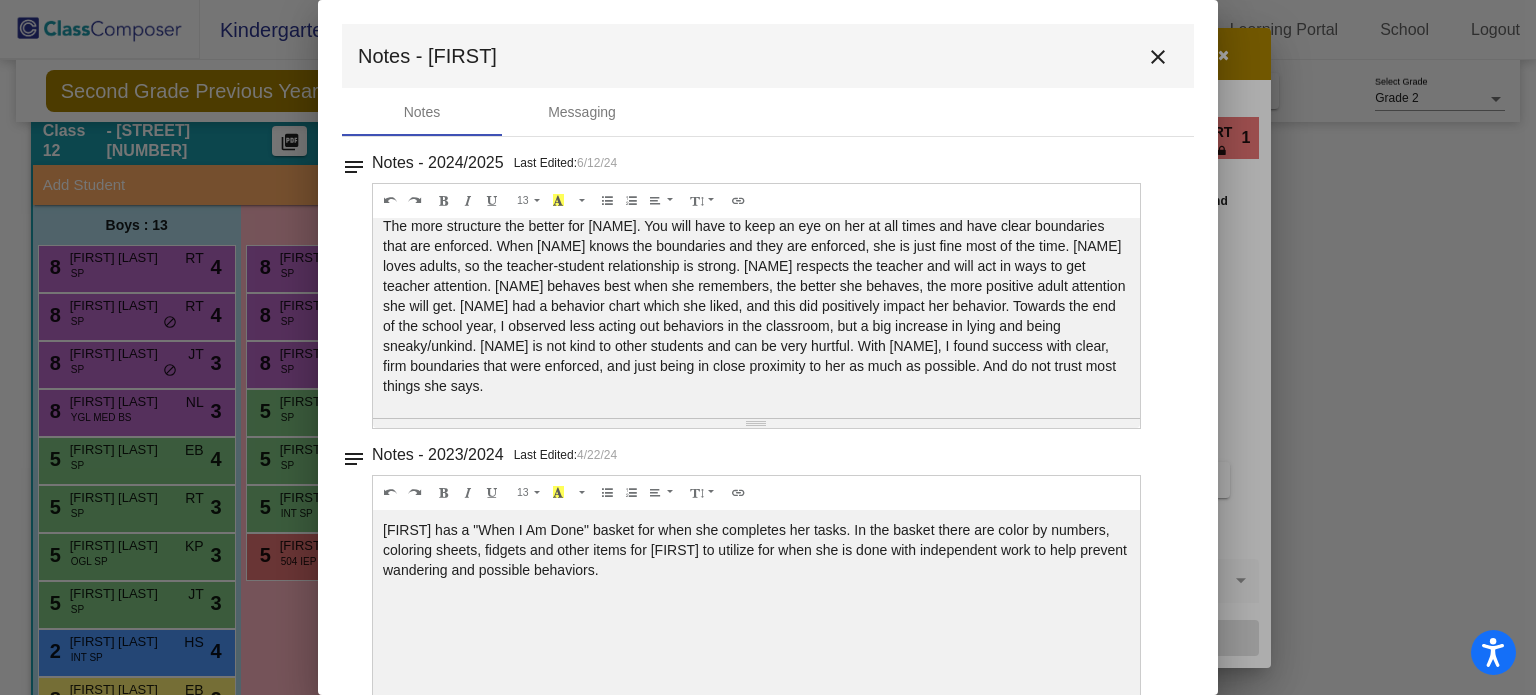 click on "close" at bounding box center [1158, 57] 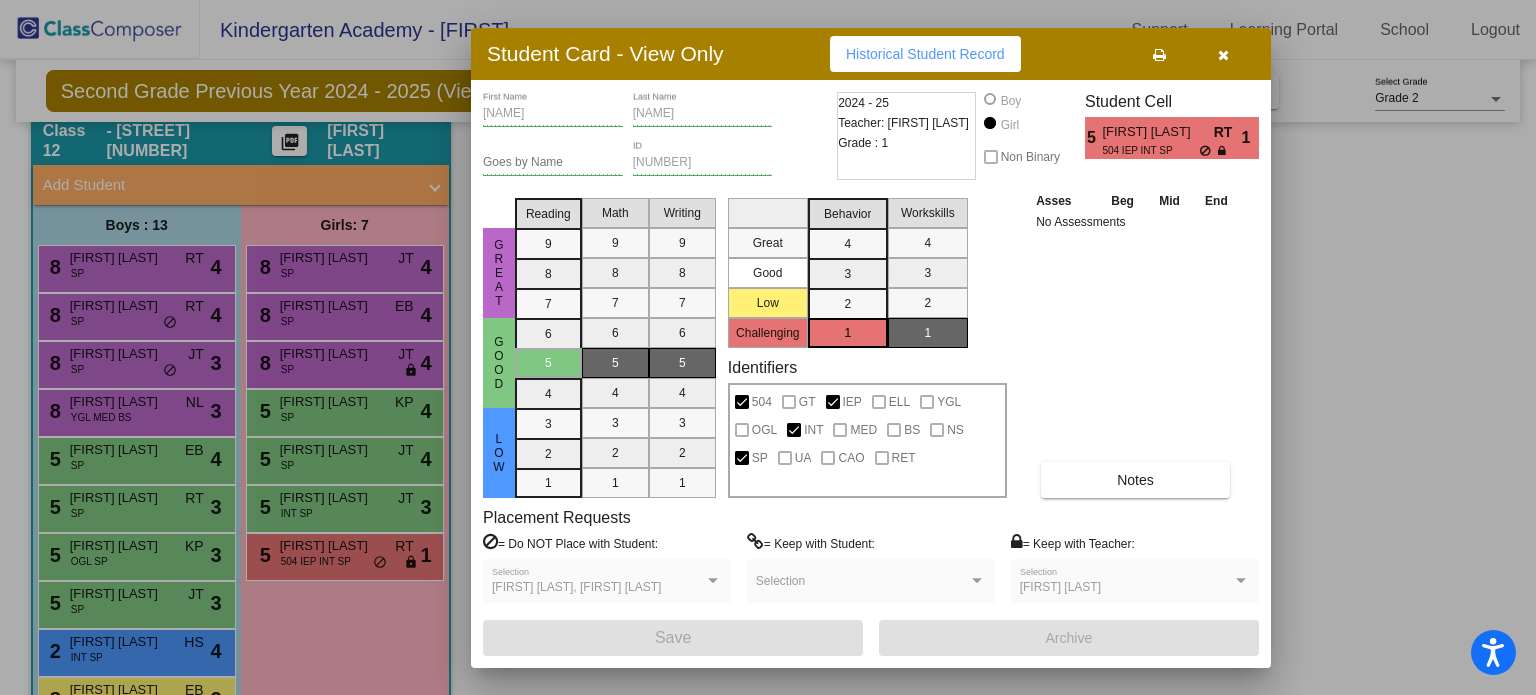 click at bounding box center (1223, 55) 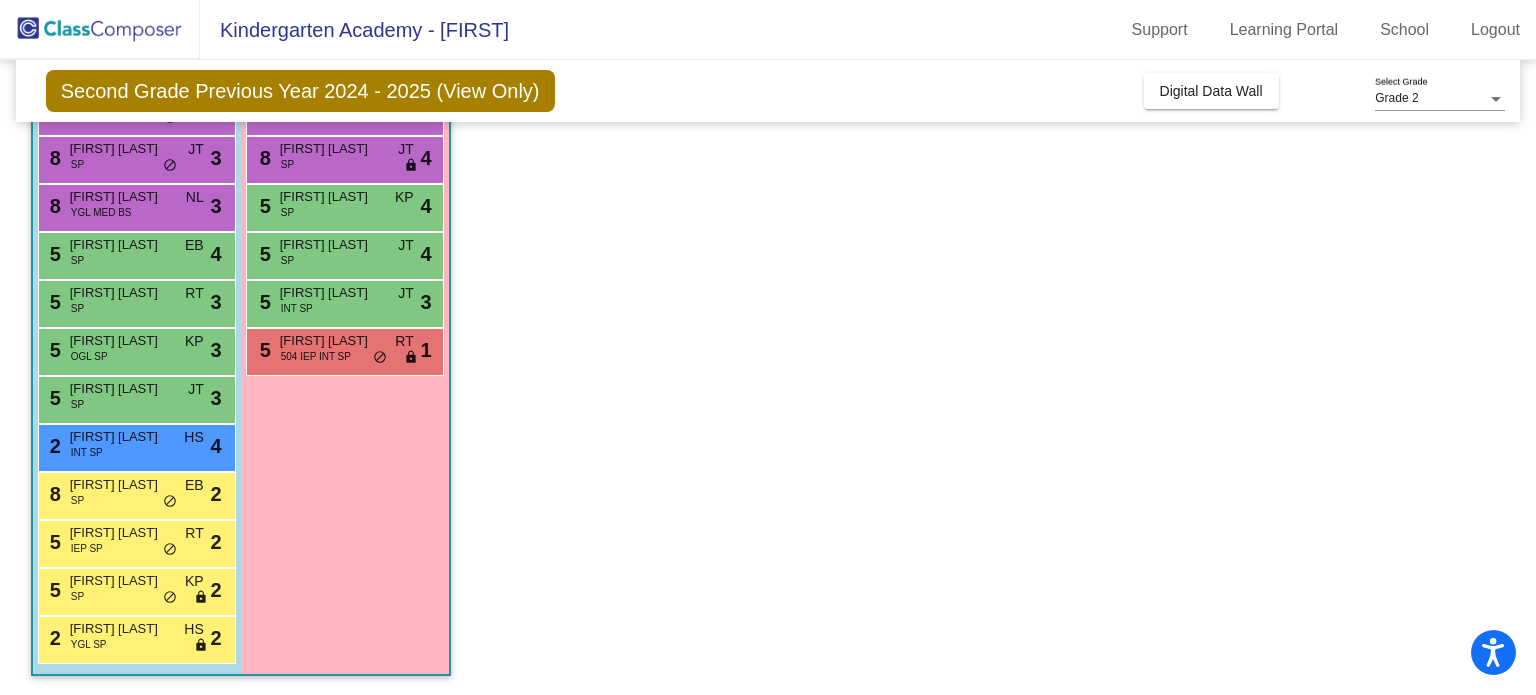 scroll, scrollTop: 0, scrollLeft: 0, axis: both 